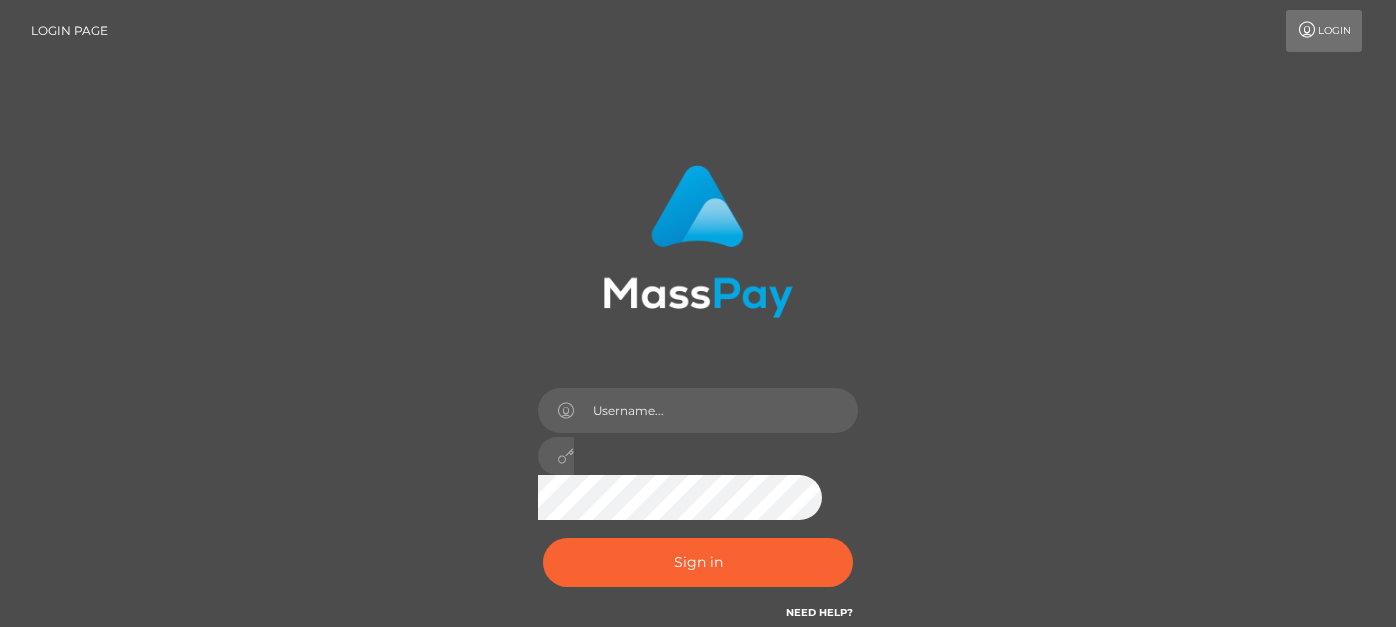 scroll, scrollTop: 0, scrollLeft: 0, axis: both 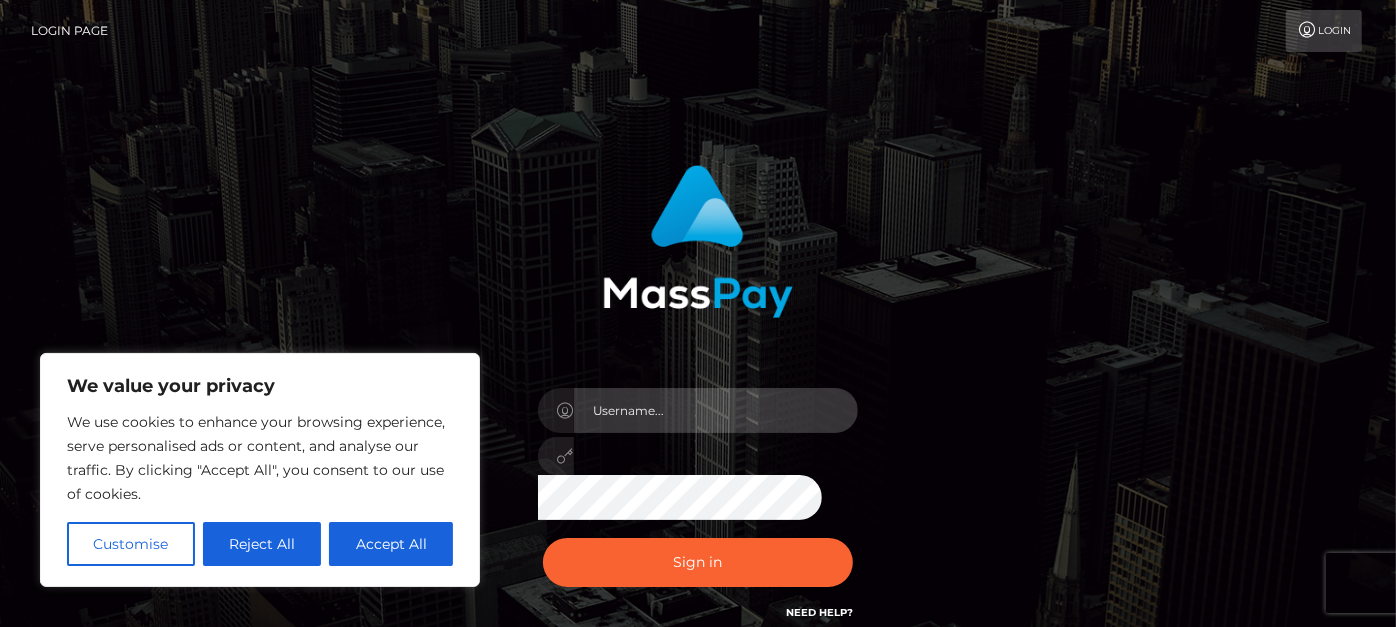 type on "matthew.wong" 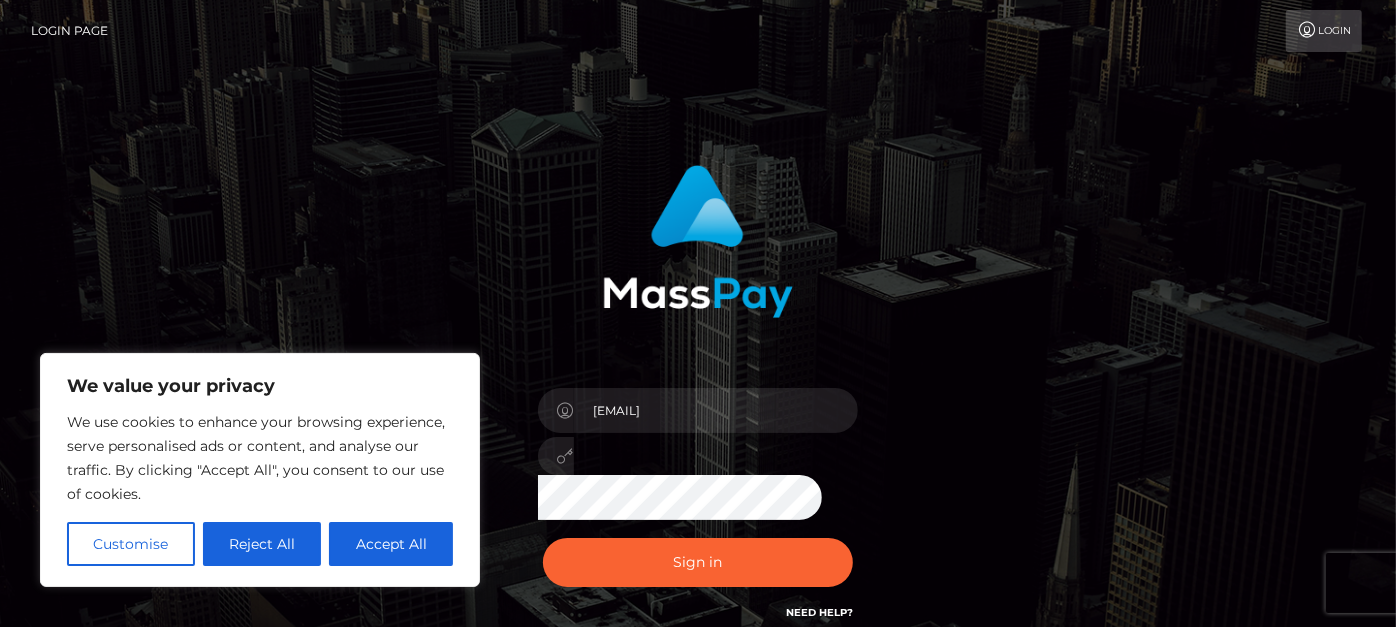 drag, startPoint x: 111, startPoint y: 228, endPoint x: 259, endPoint y: 311, distance: 169.685 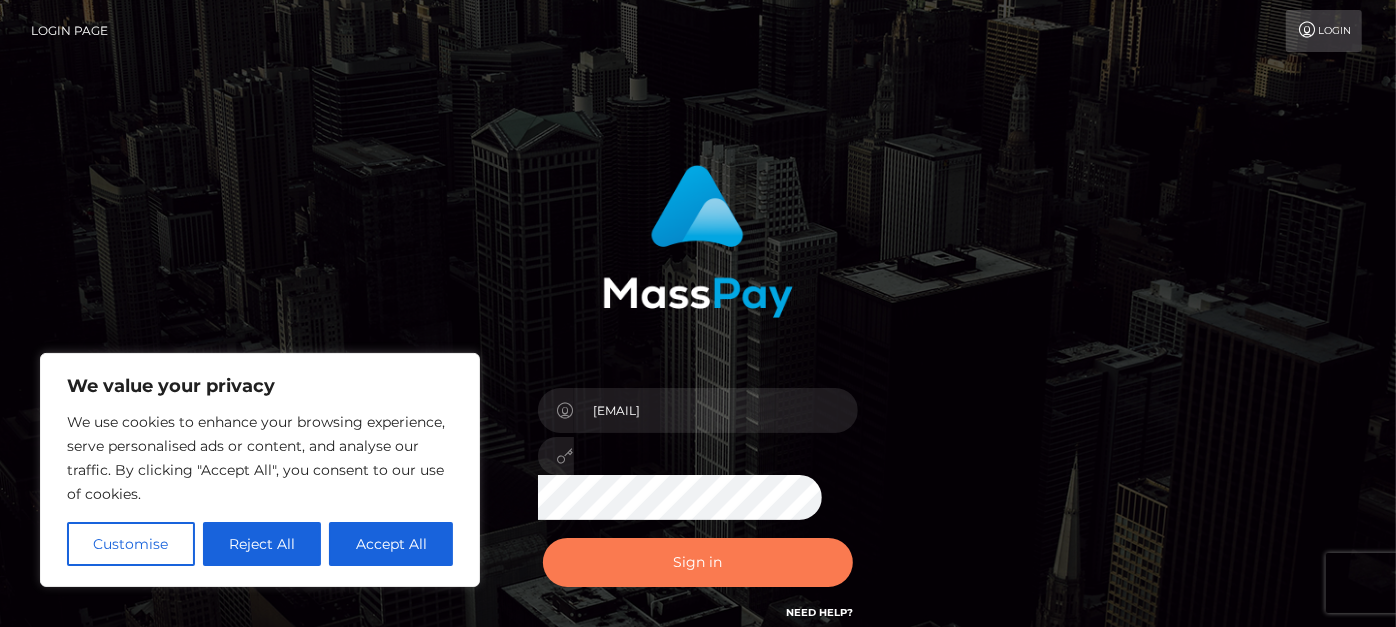 click on "Sign in" at bounding box center [698, 562] 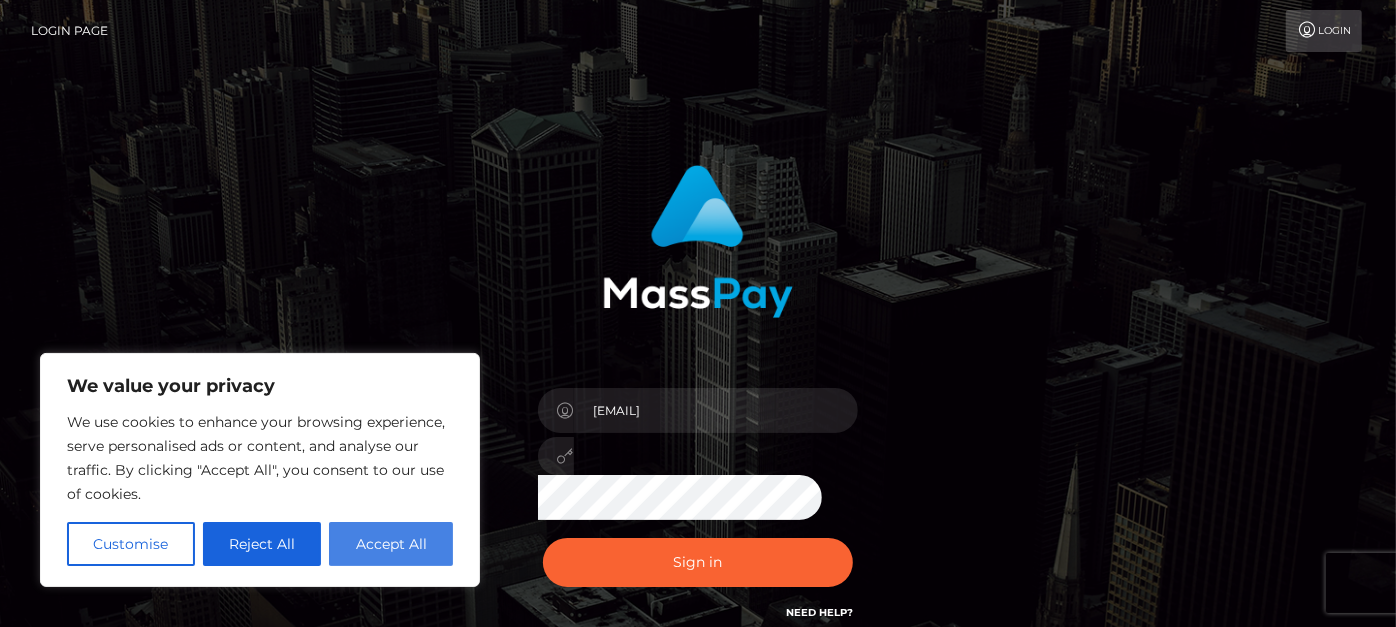 click on "Accept All" at bounding box center [391, 544] 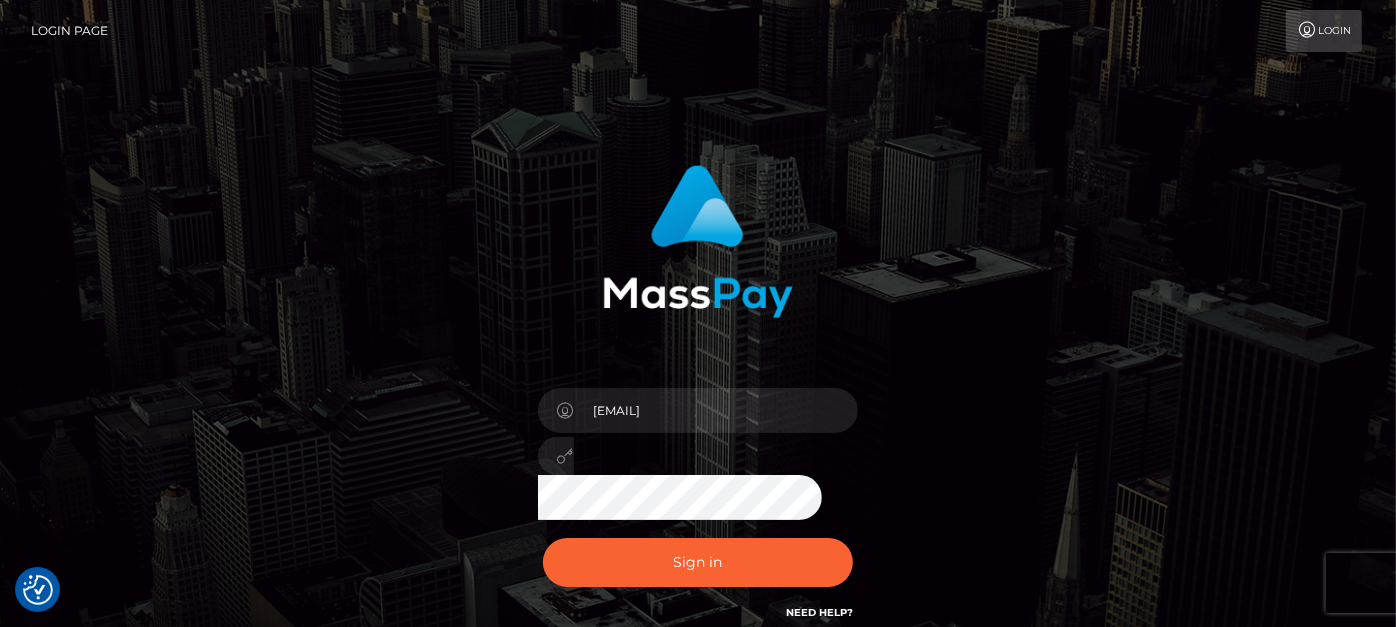 checkbox on "true" 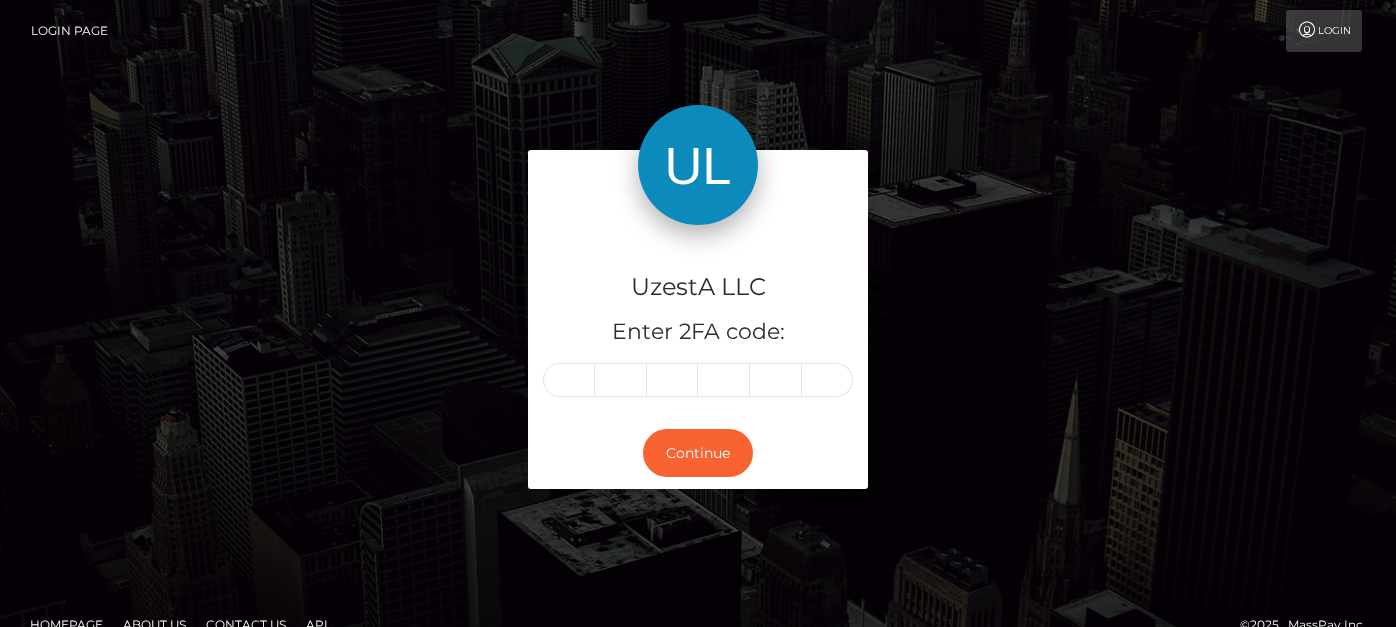 scroll, scrollTop: 0, scrollLeft: 0, axis: both 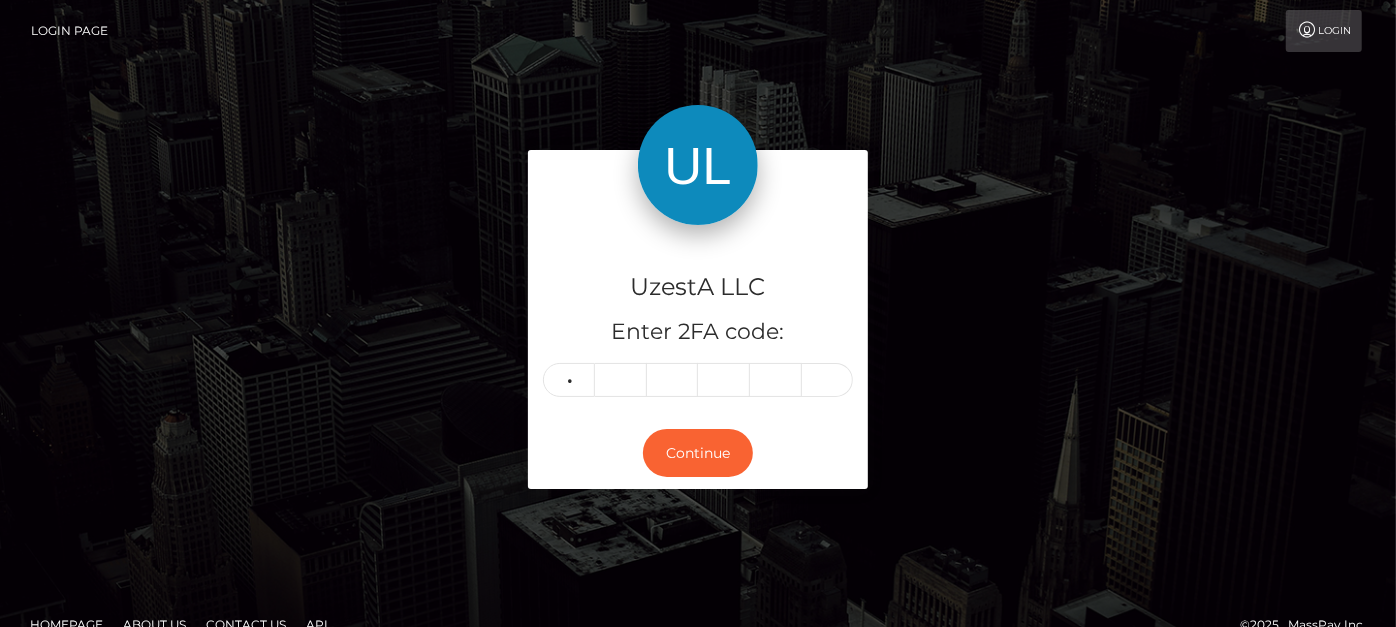 type on "5" 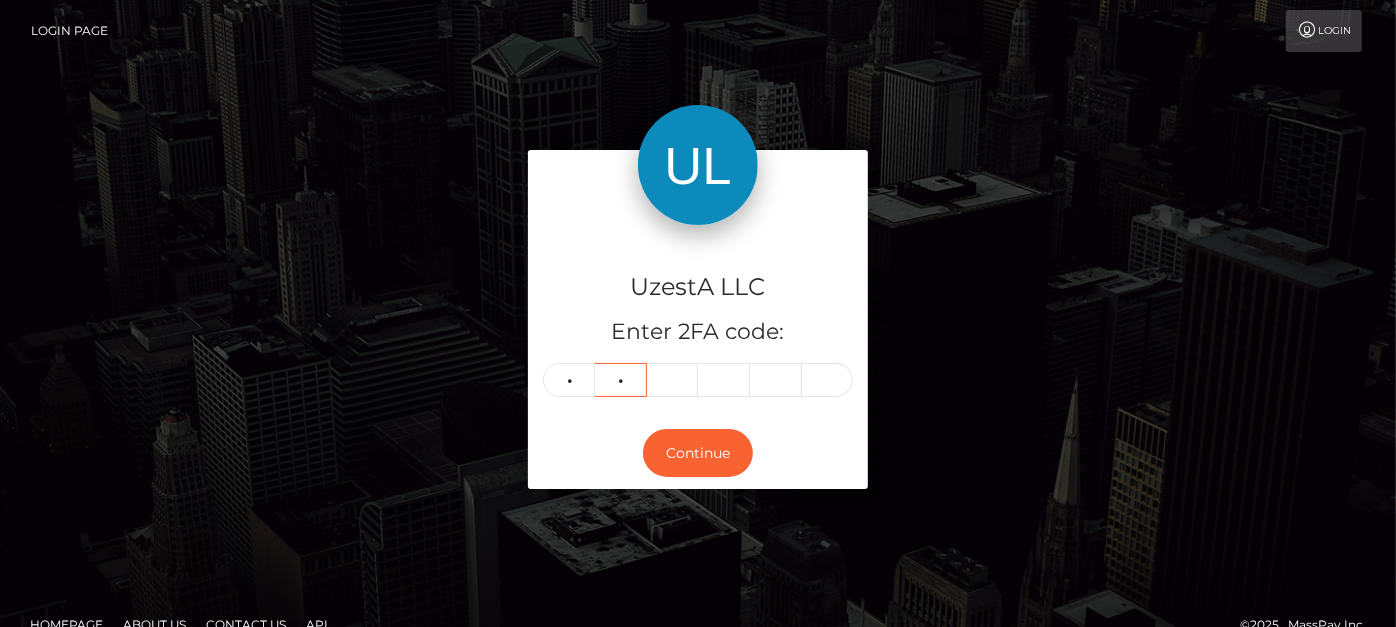 type on "2" 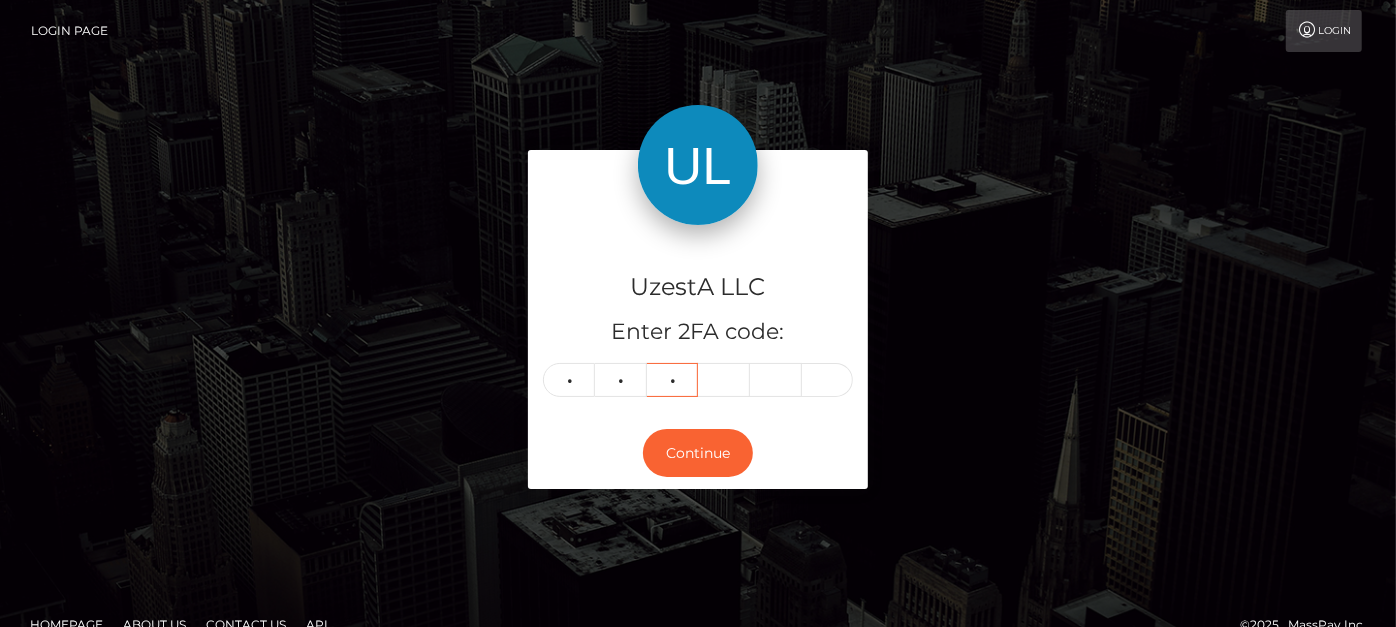 type on "7" 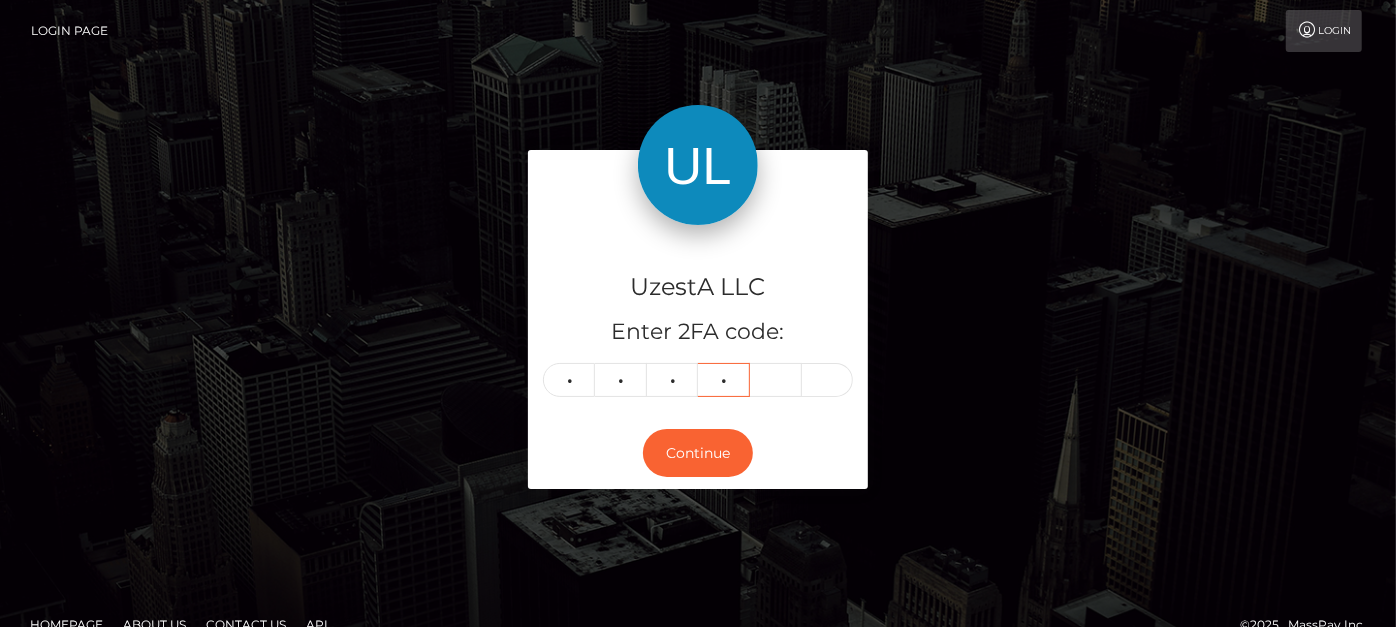 type on "5" 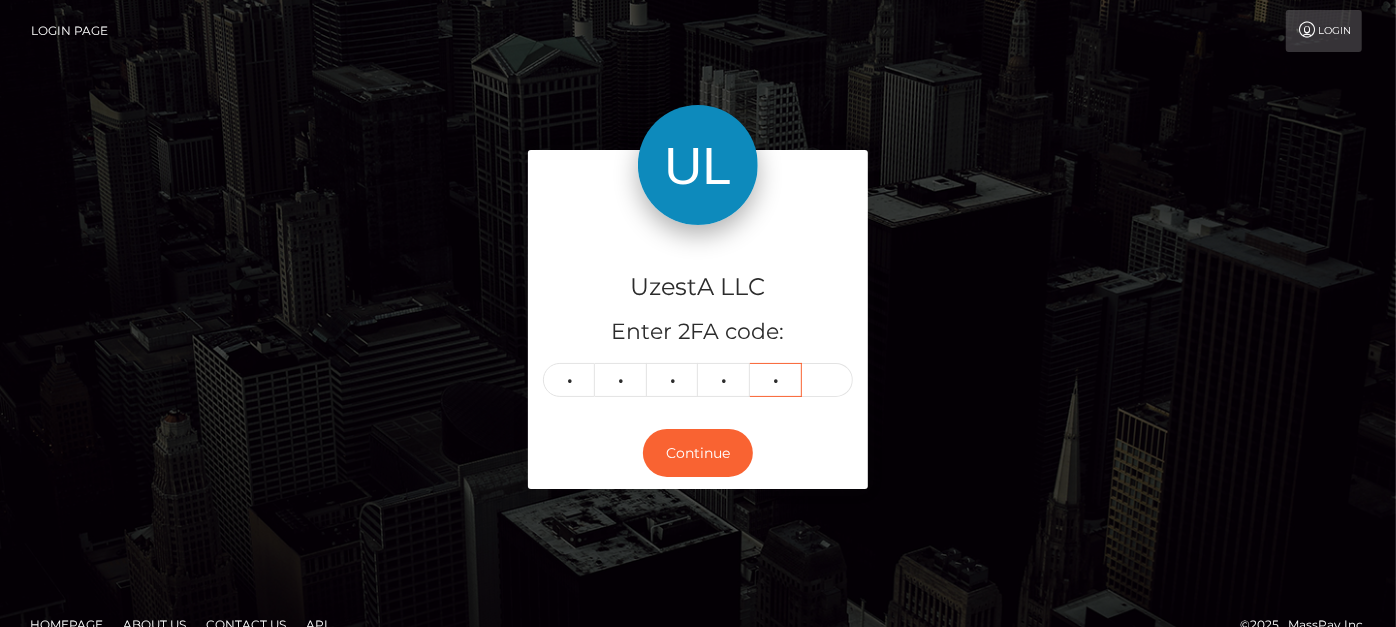 type on "2" 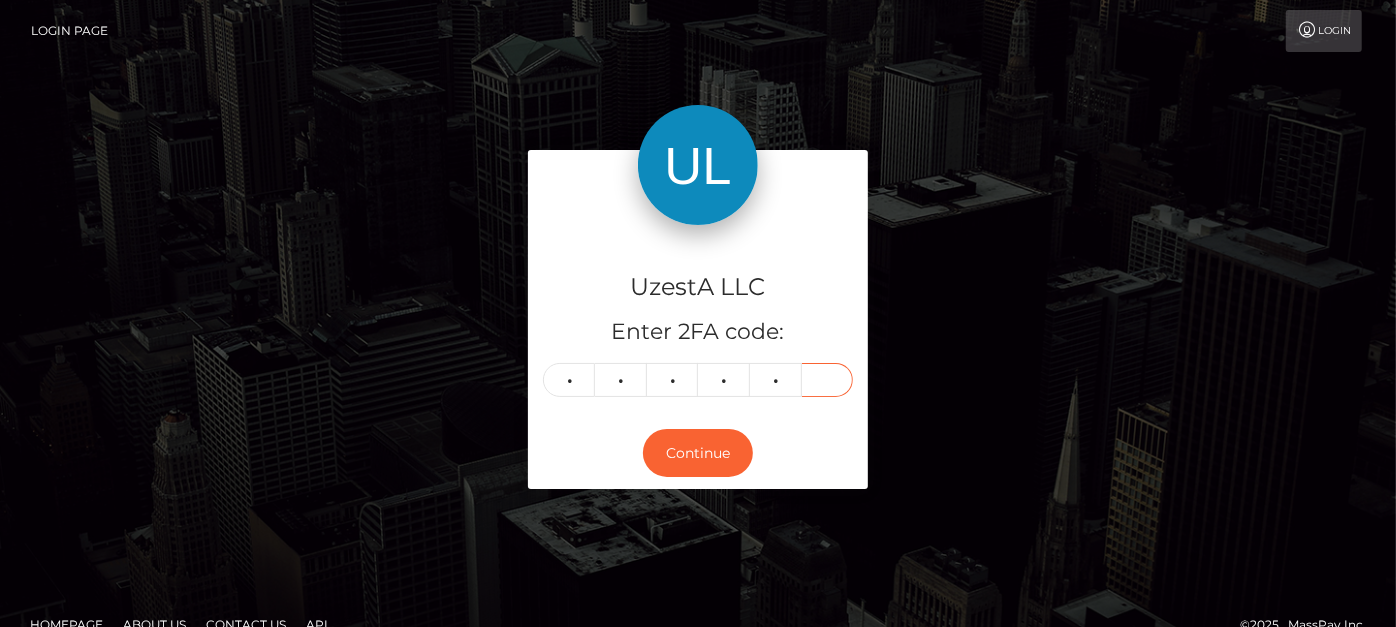 type on "4" 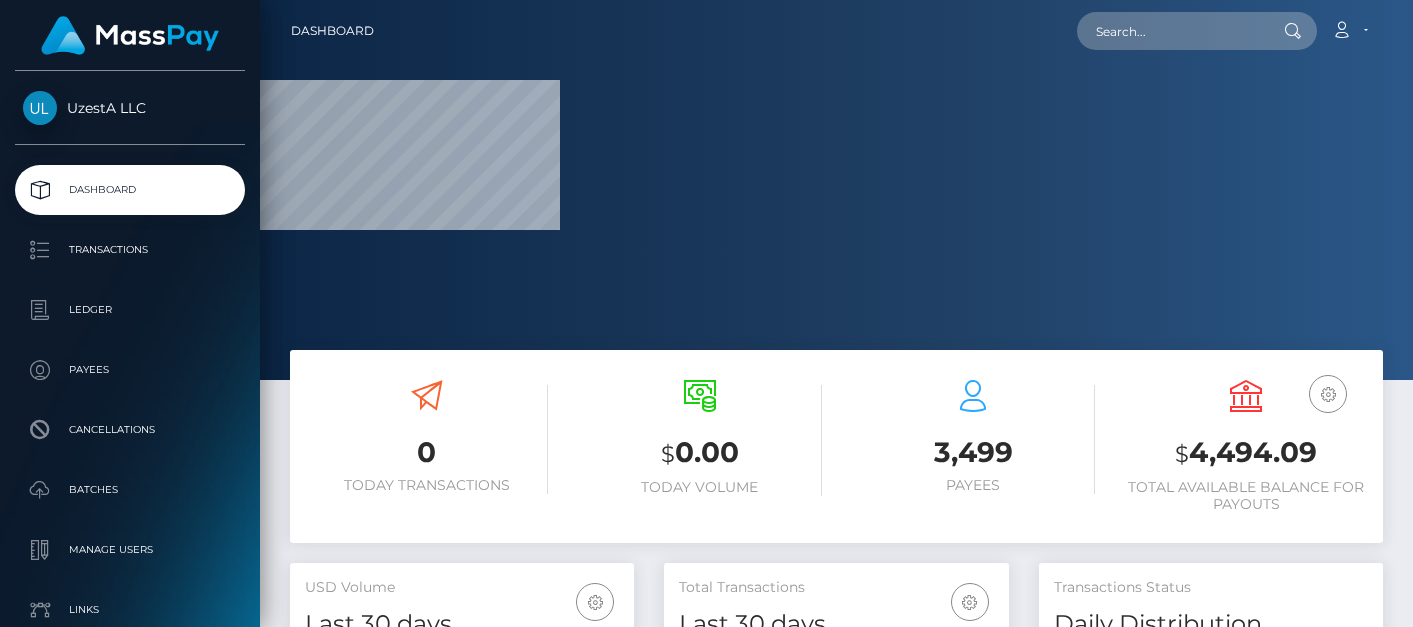 scroll, scrollTop: 0, scrollLeft: 0, axis: both 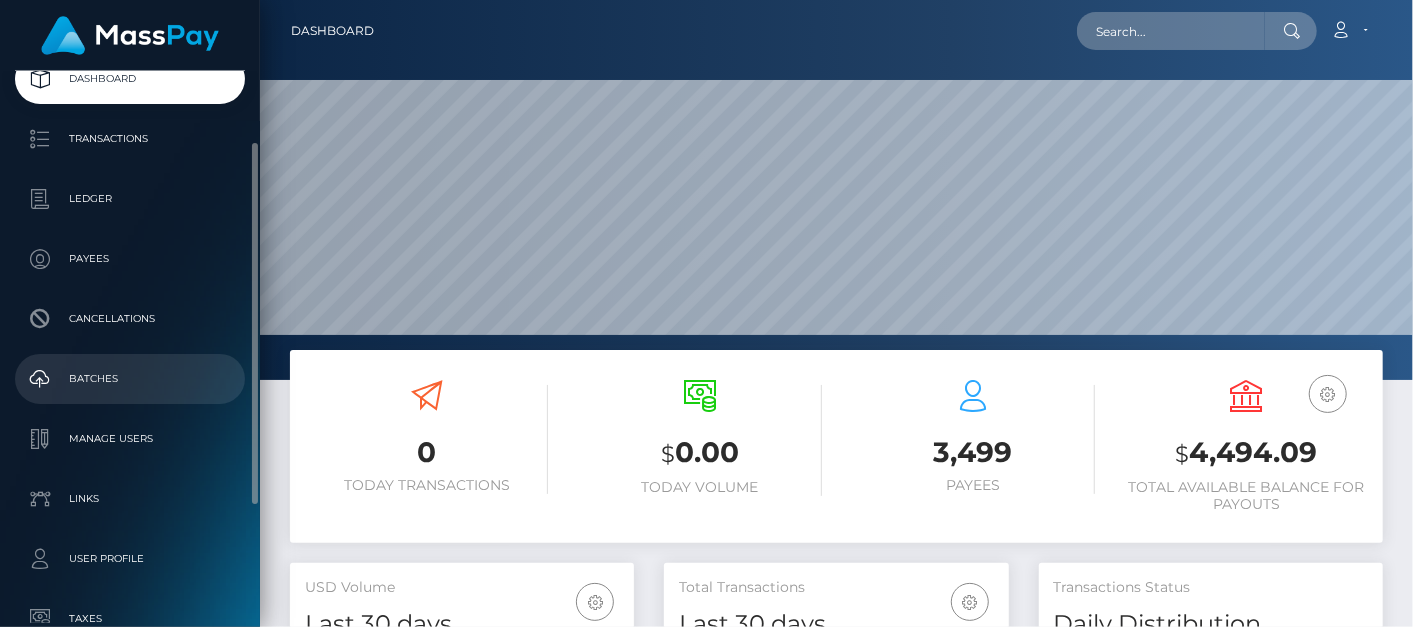 click on "Batches" at bounding box center (130, 379) 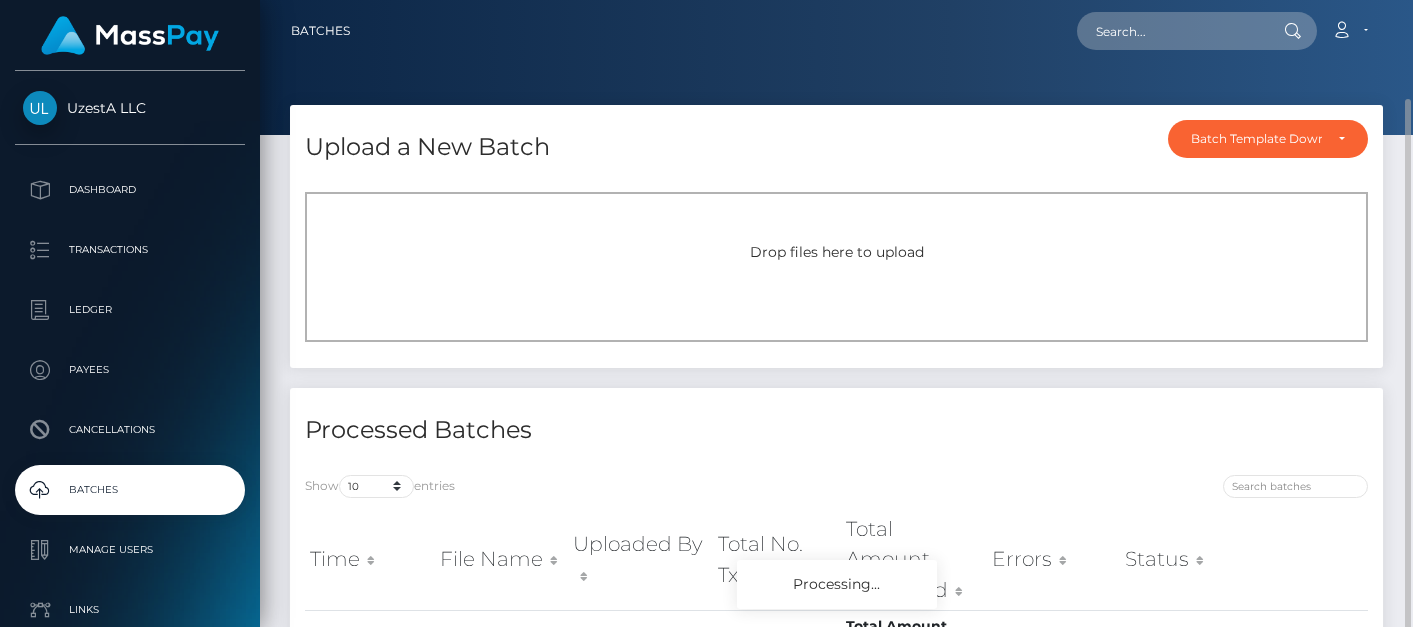 scroll, scrollTop: 0, scrollLeft: 0, axis: both 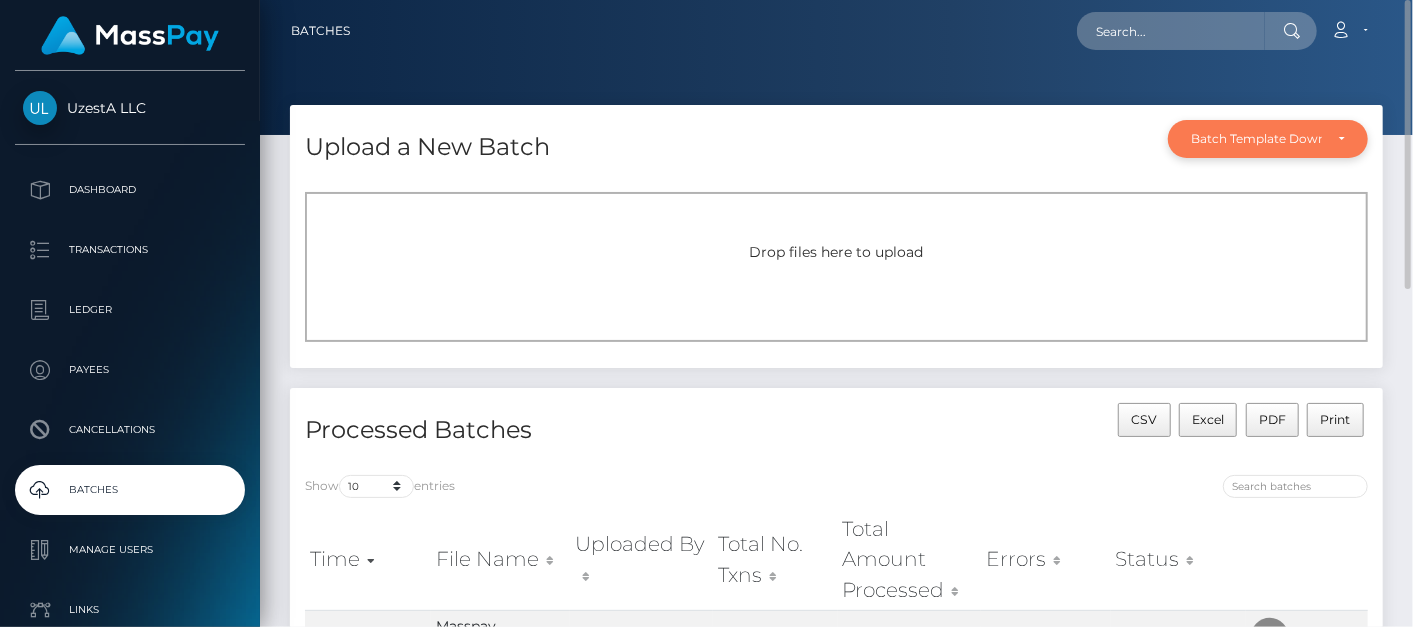 click on "Batch Template Download" at bounding box center [1256, 139] 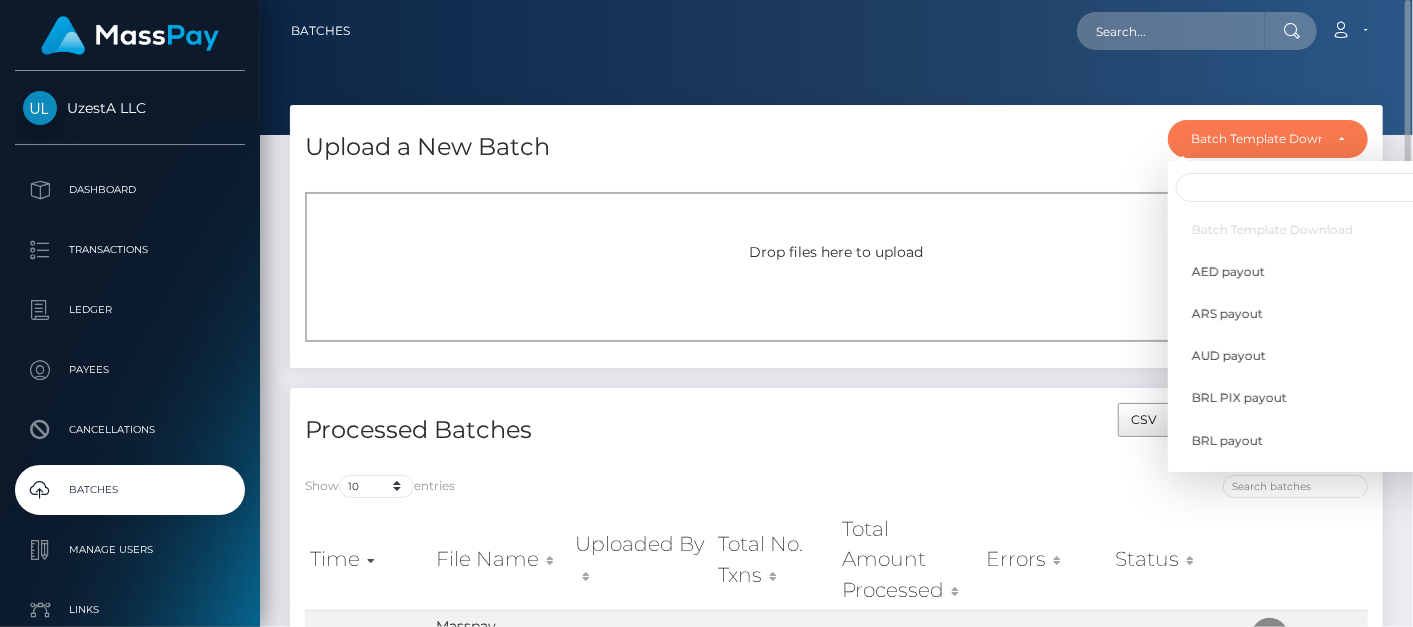 click on "Upload a New Batch
Batch Template Download
AED payout
ARS payout
AUD payout
BRL PIX payout
BRL payout
BTC payout
CAD EFT payout
CAD Interac payout
ETH payout
EUR payout
GBP payout
SGD payout USD Next Day ACH payout USDC payout" at bounding box center (836, 141) 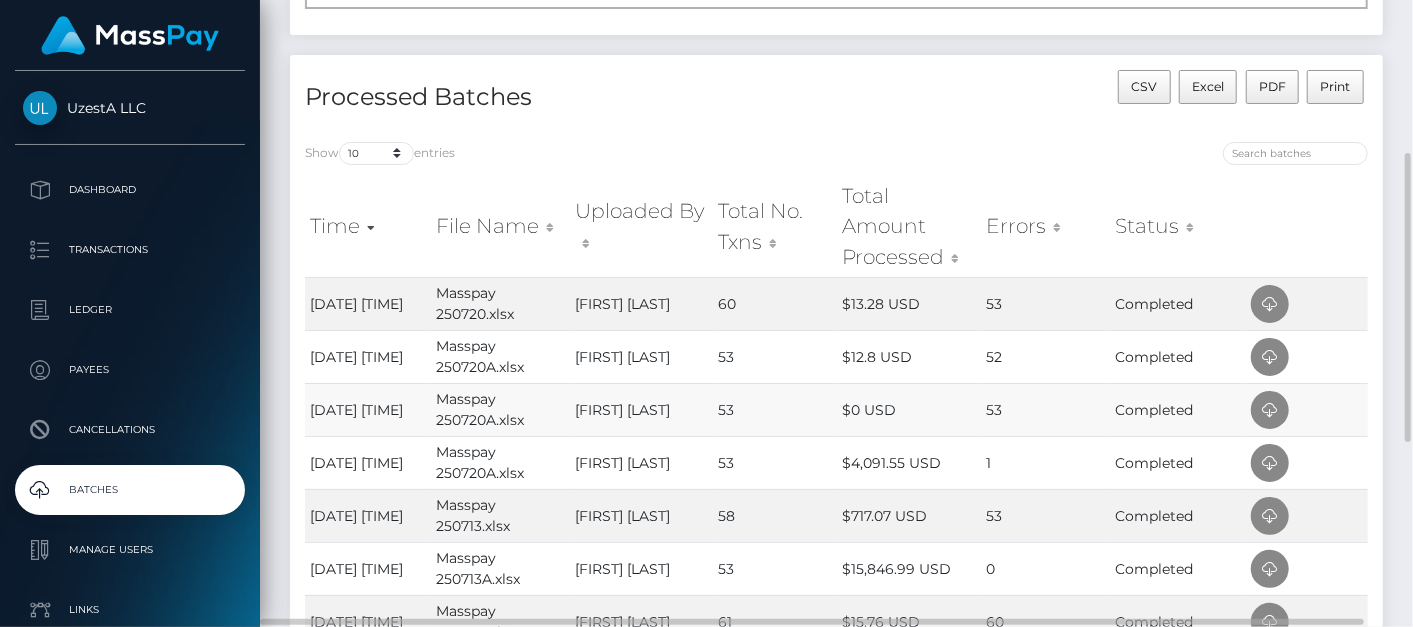 scroll, scrollTop: 0, scrollLeft: 0, axis: both 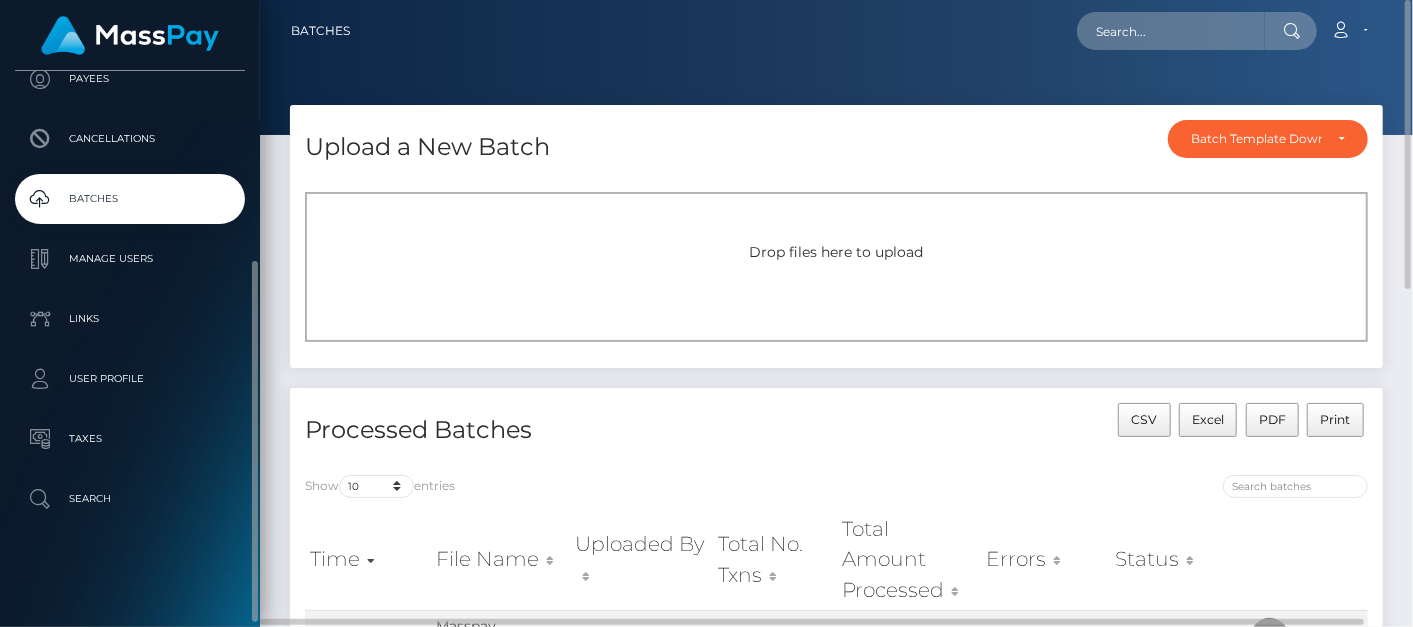 click on "Drop files here to upload" at bounding box center [837, 252] 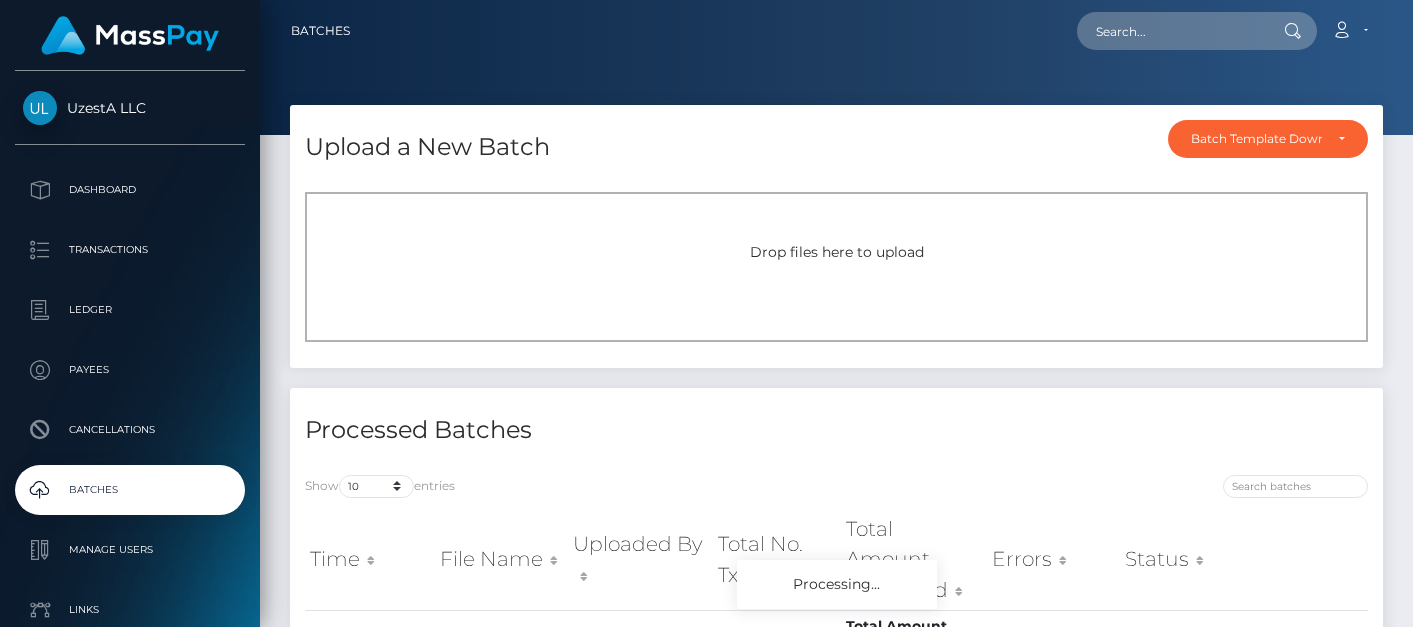 scroll, scrollTop: 0, scrollLeft: 0, axis: both 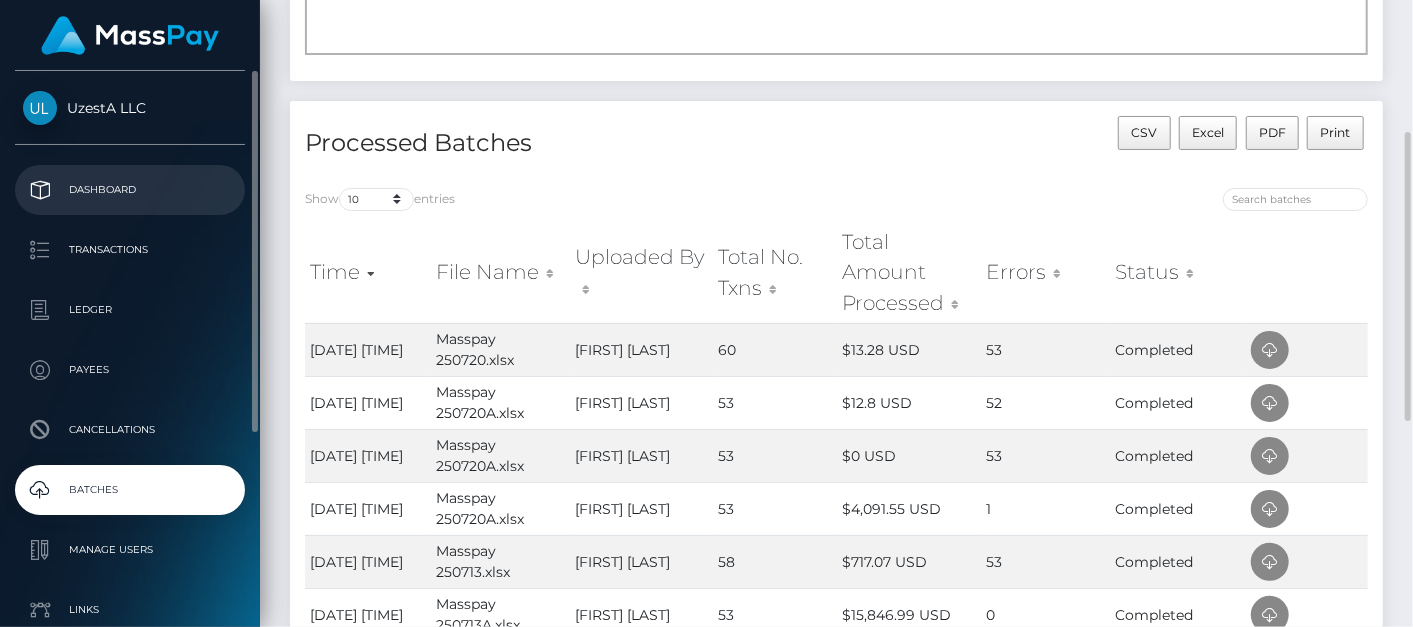 click on "Dashboard" at bounding box center (130, 190) 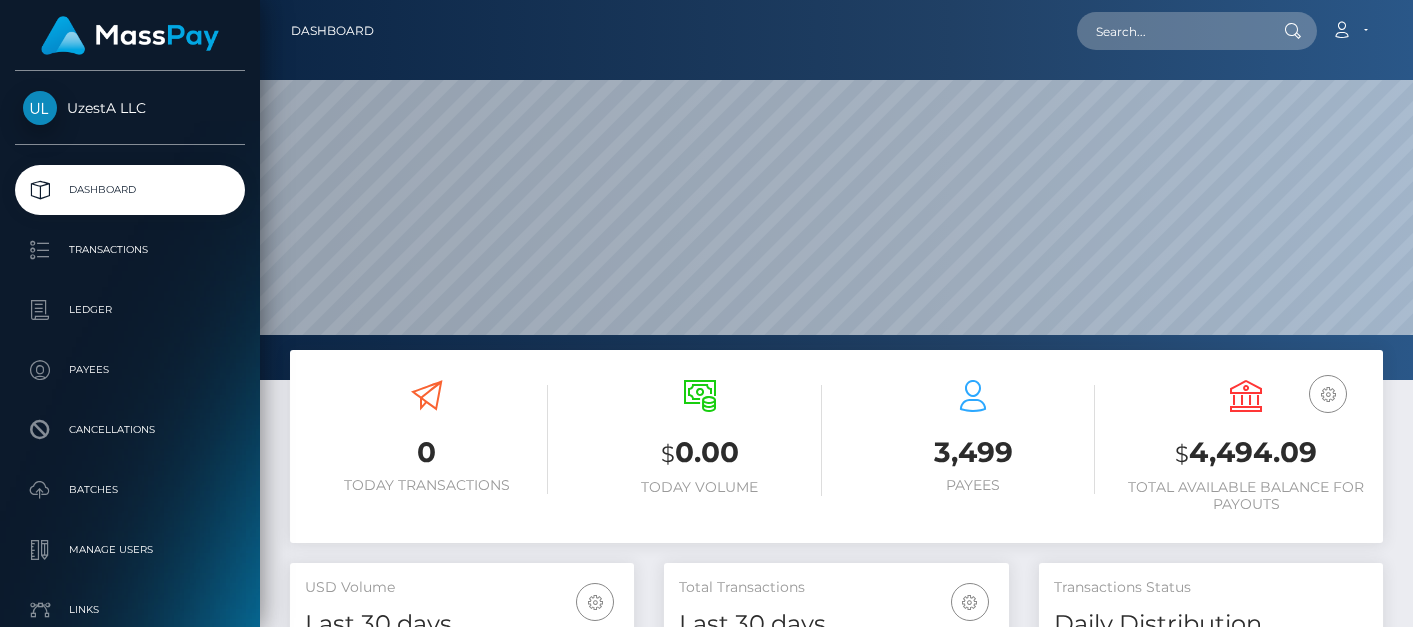 scroll, scrollTop: 0, scrollLeft: 0, axis: both 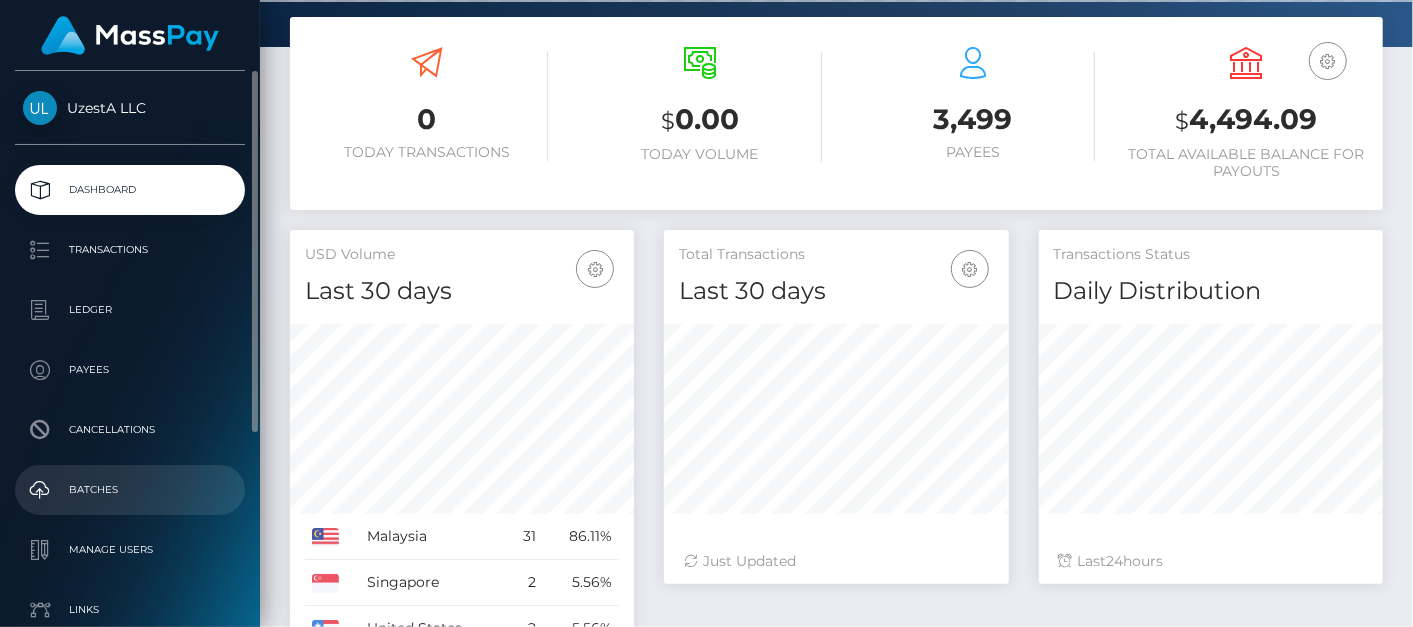 click on "Batches" at bounding box center (130, 490) 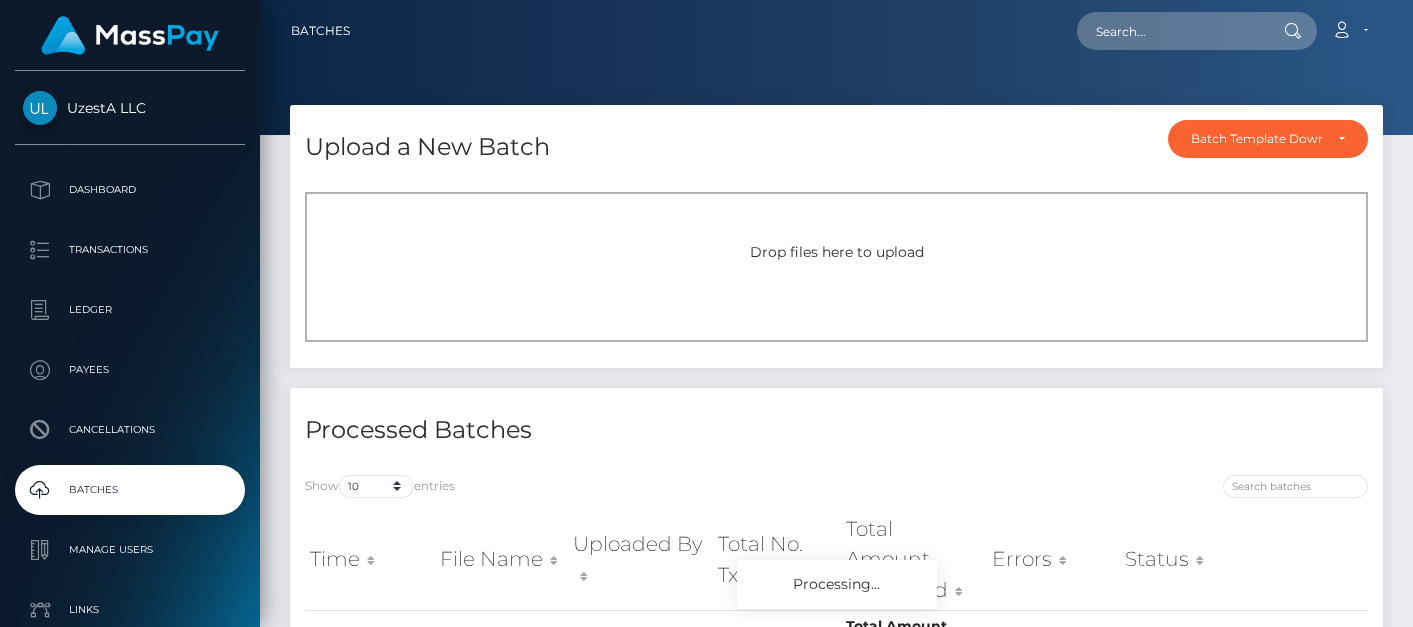 scroll, scrollTop: 0, scrollLeft: 0, axis: both 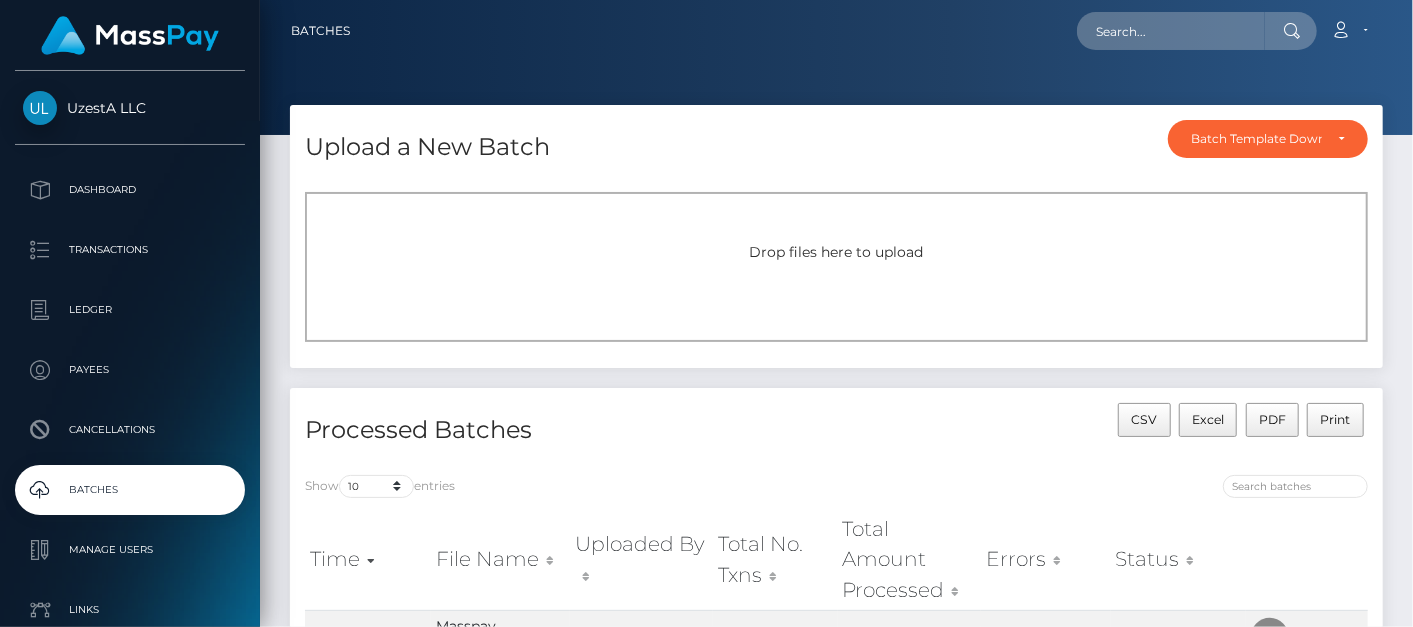 click on "Drop files here to upload" at bounding box center [836, 267] 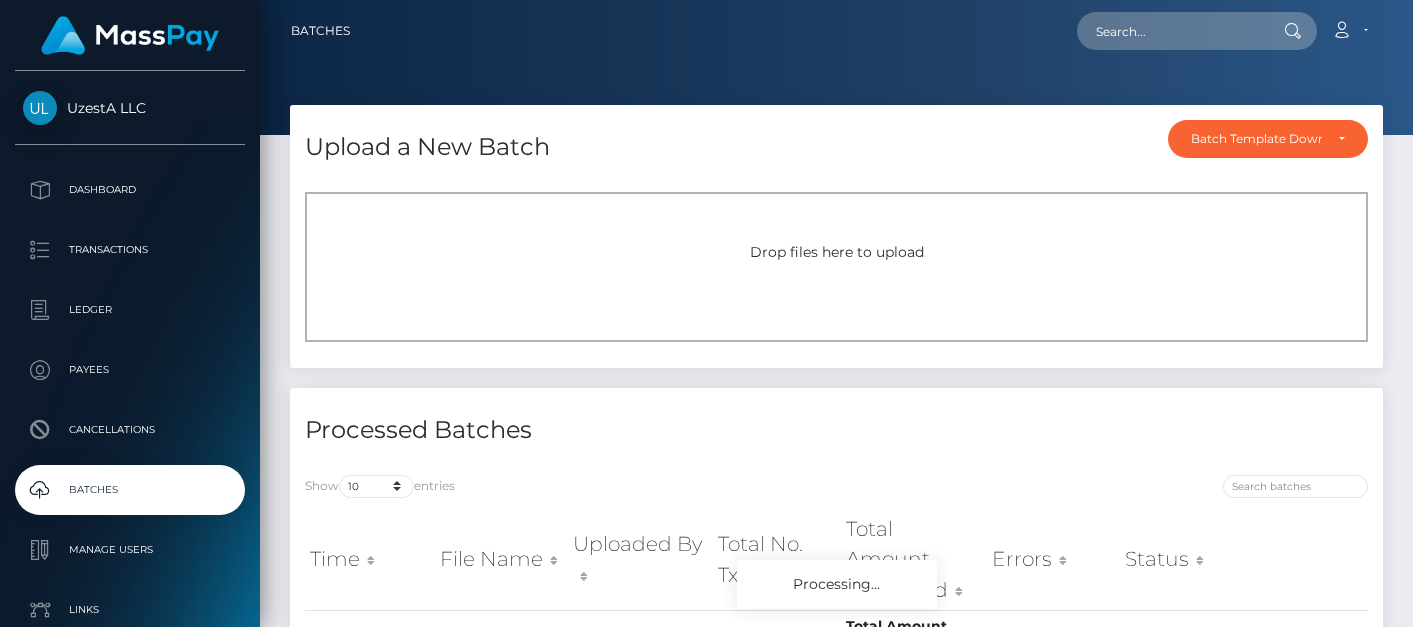 scroll, scrollTop: 0, scrollLeft: 0, axis: both 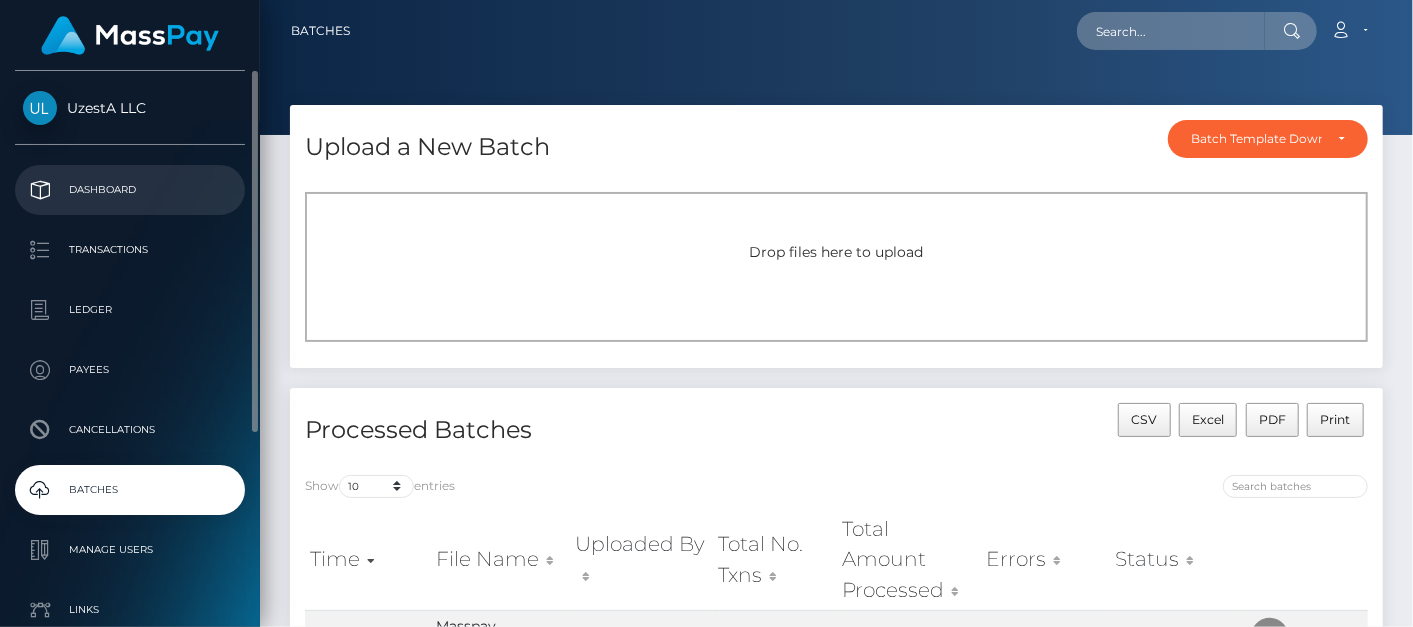 click on "Dashboard" at bounding box center (130, 190) 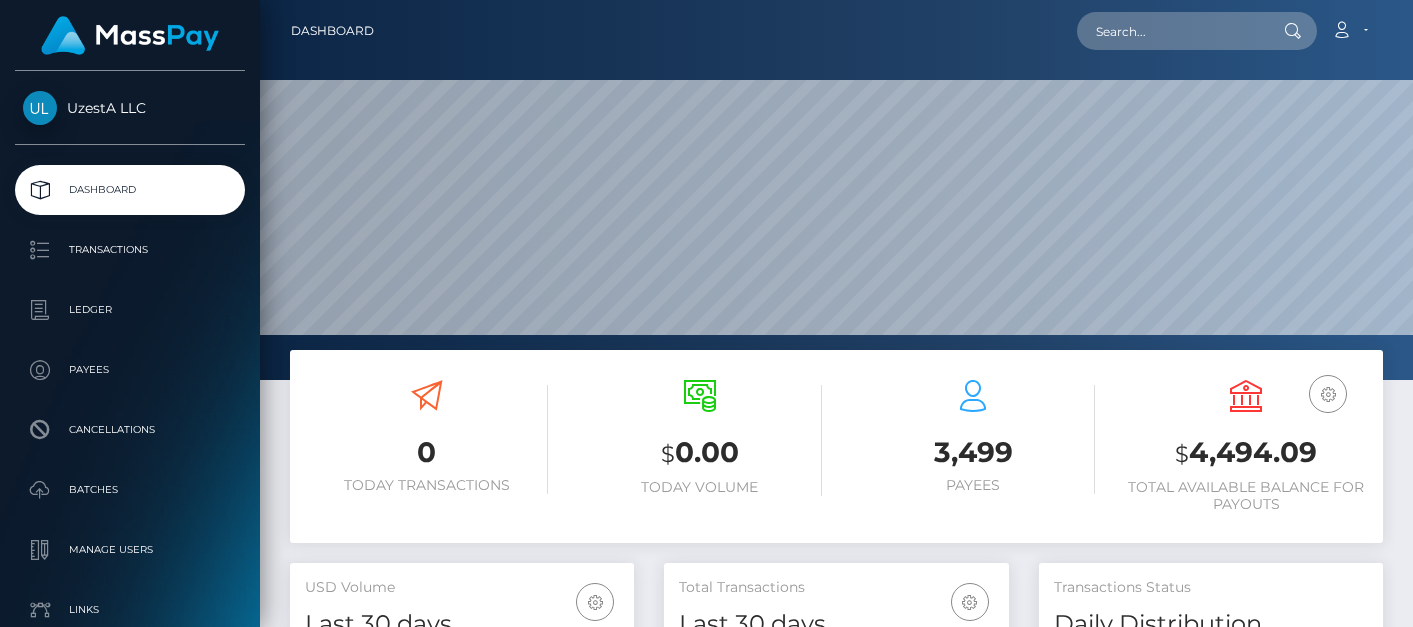 scroll, scrollTop: 0, scrollLeft: 0, axis: both 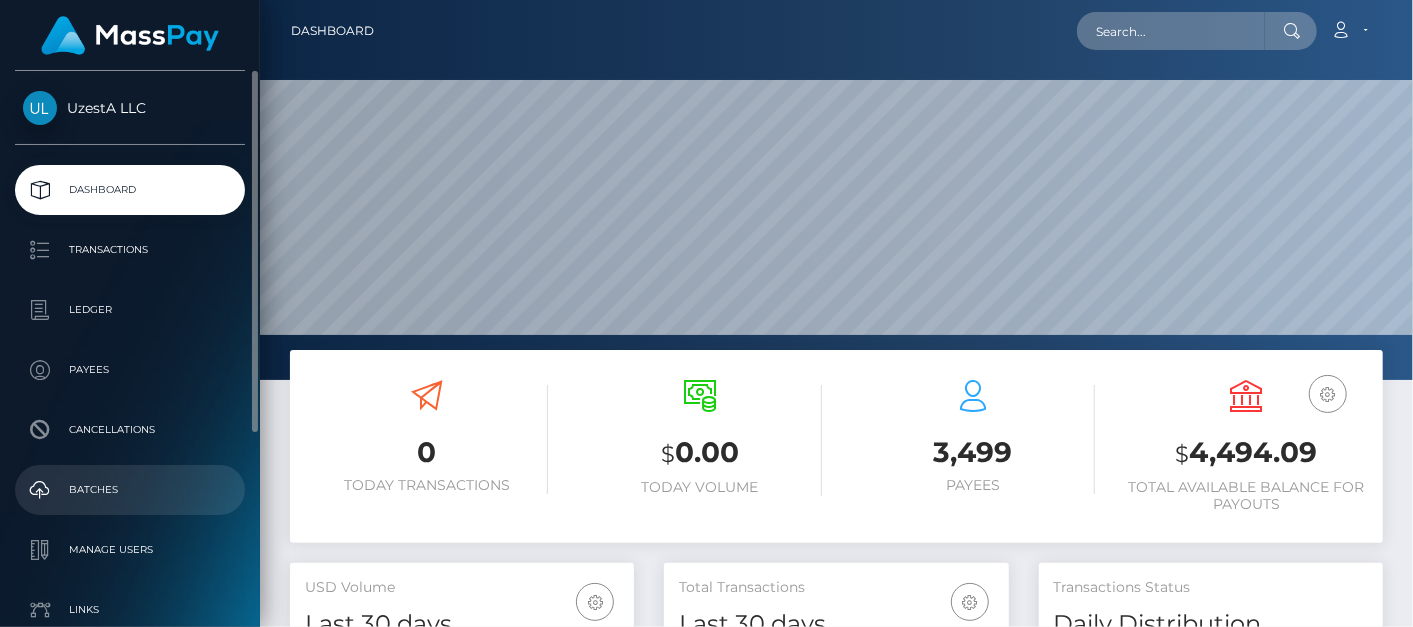 click on "Batches" at bounding box center [130, 490] 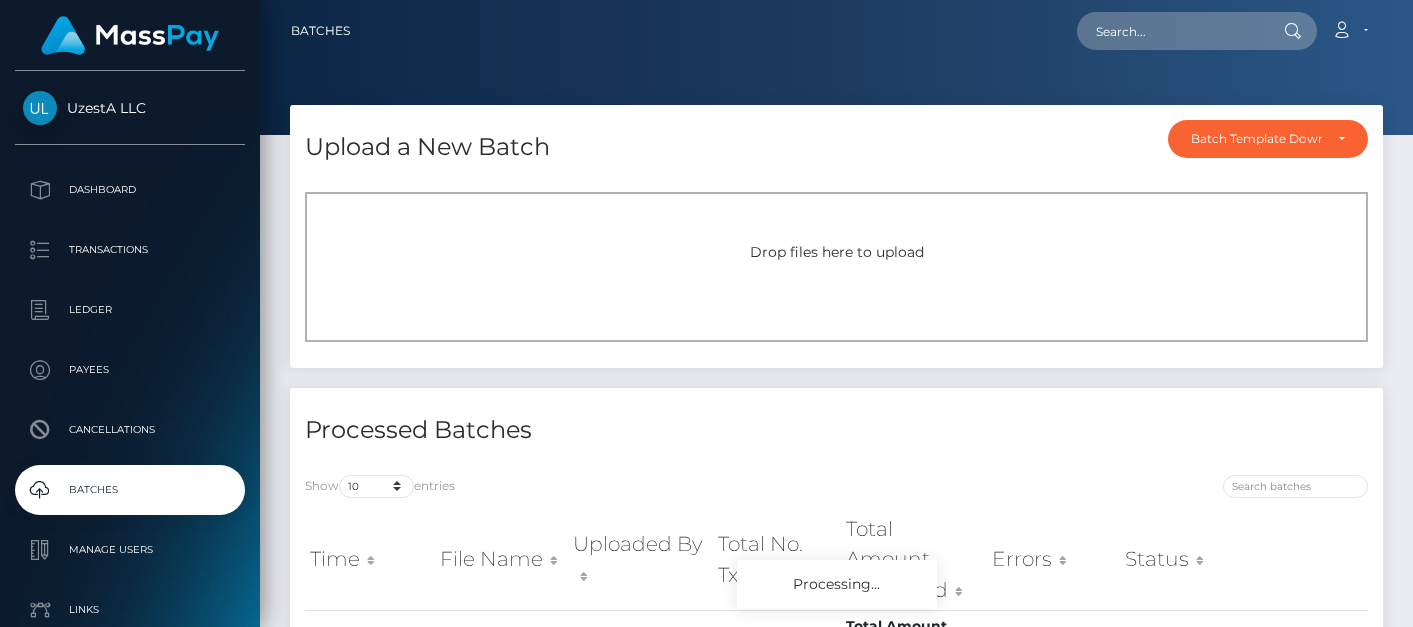 scroll, scrollTop: 0, scrollLeft: 0, axis: both 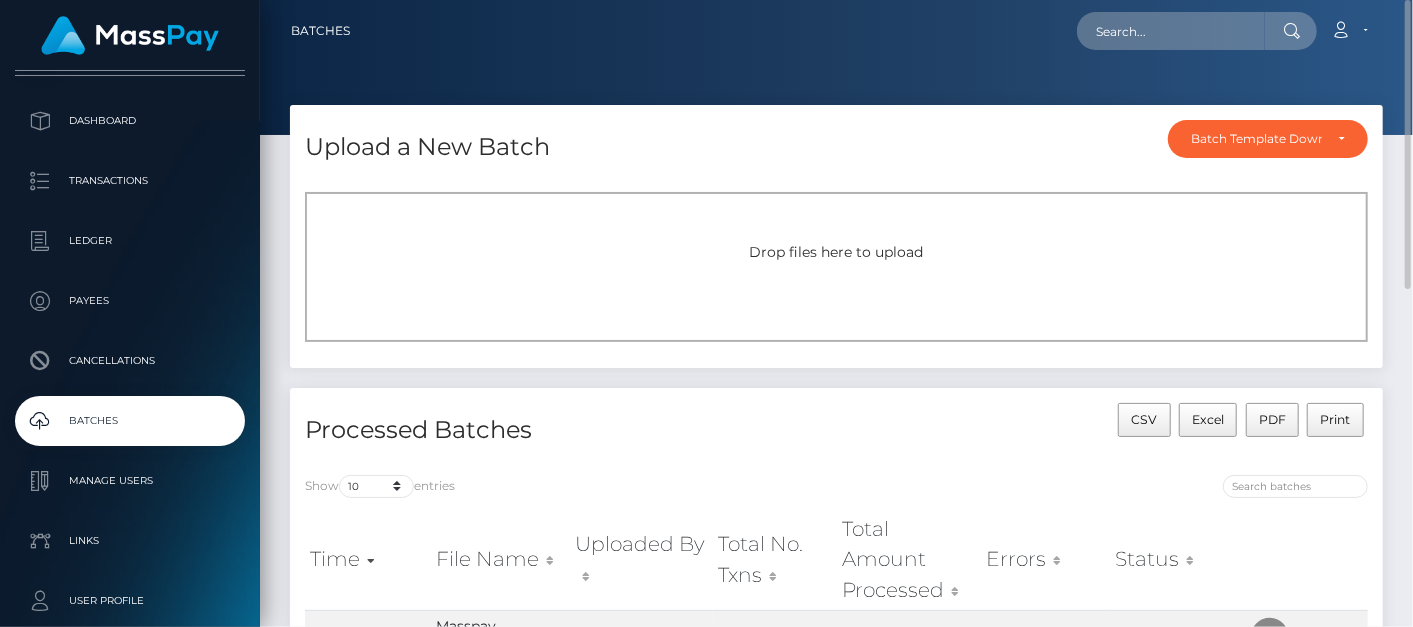 click on "Drop files here to upload" at bounding box center (837, 252) 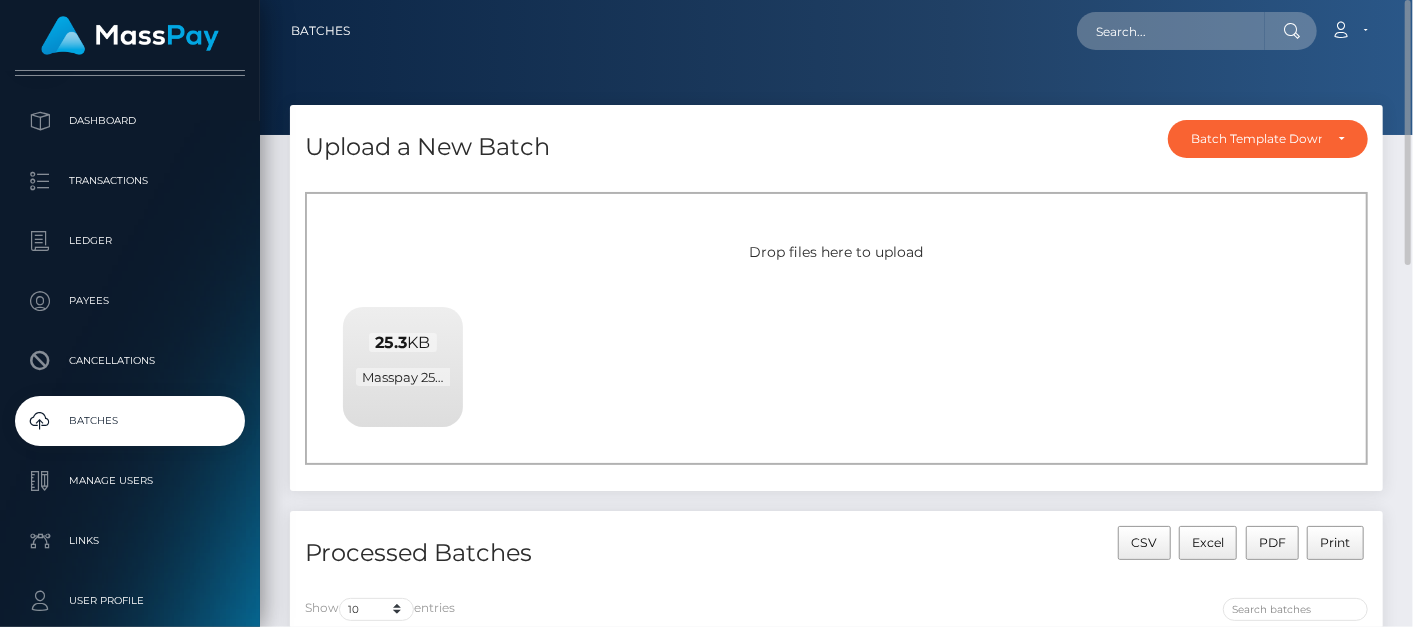 scroll, scrollTop: 222, scrollLeft: 0, axis: vertical 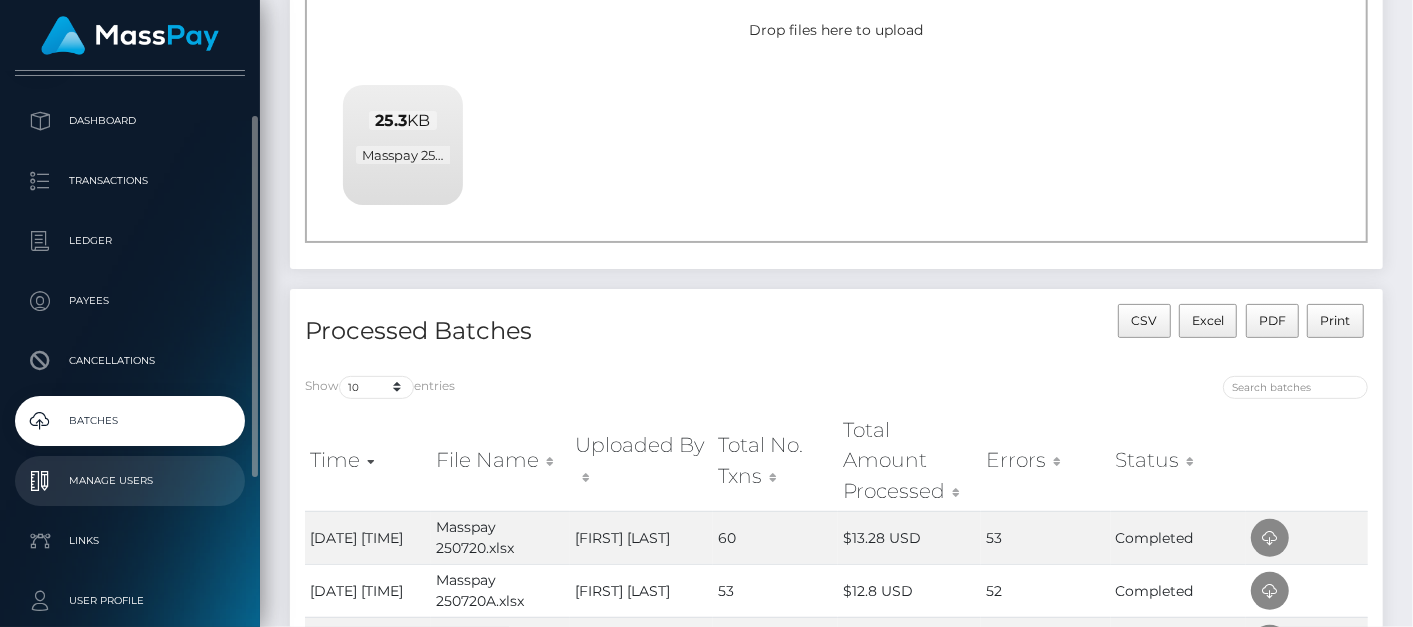 click on "Manage Users" at bounding box center [130, 481] 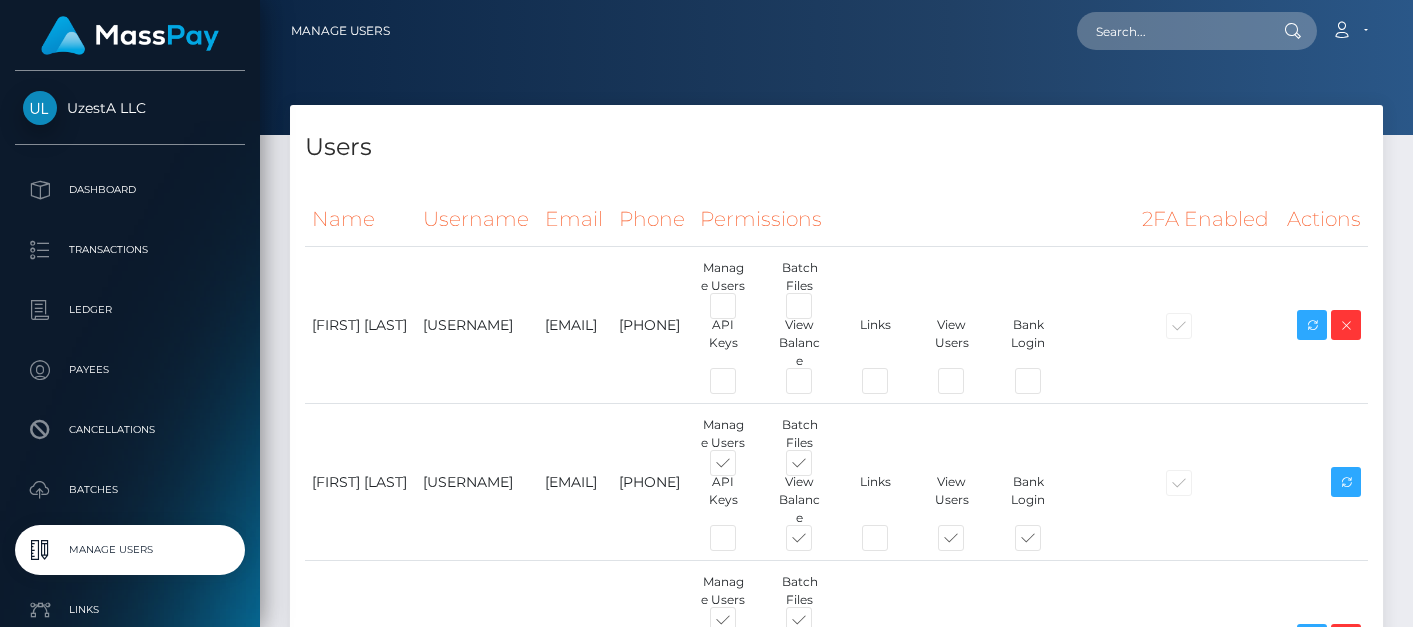 scroll, scrollTop: 0, scrollLeft: 0, axis: both 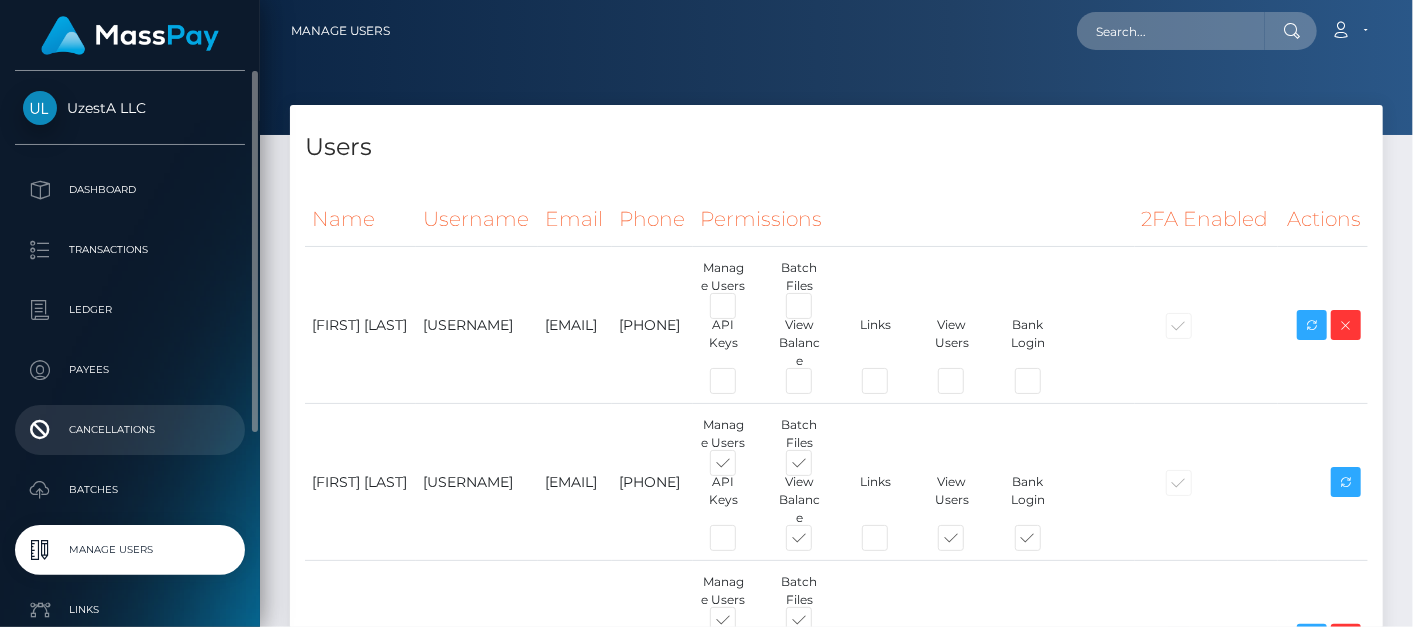 click on "Cancellations" at bounding box center [130, 430] 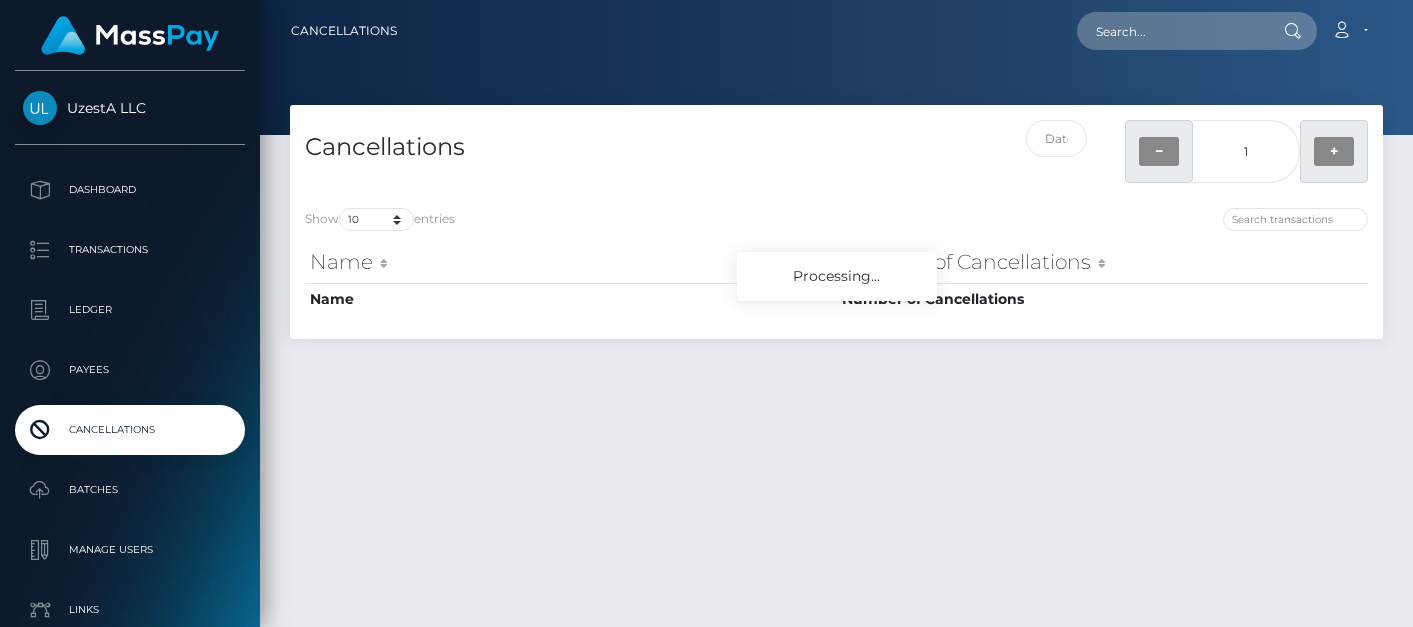 scroll, scrollTop: 0, scrollLeft: 0, axis: both 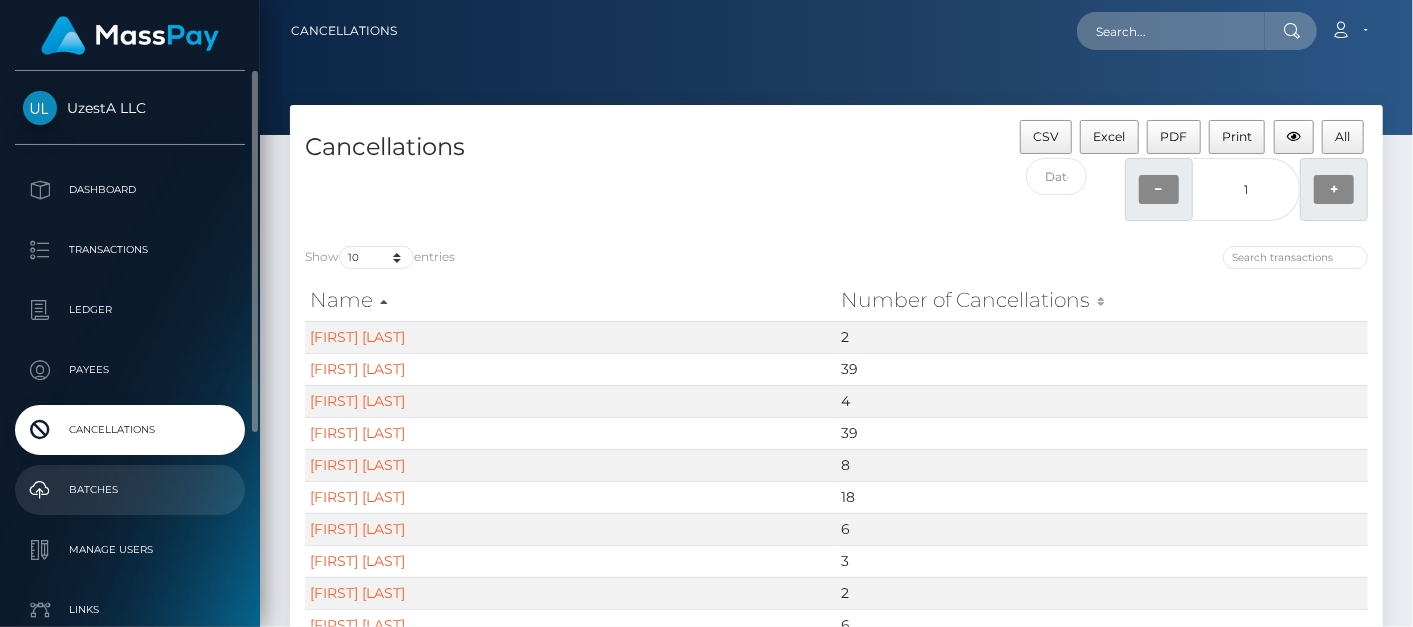 click on "Batches" at bounding box center [130, 490] 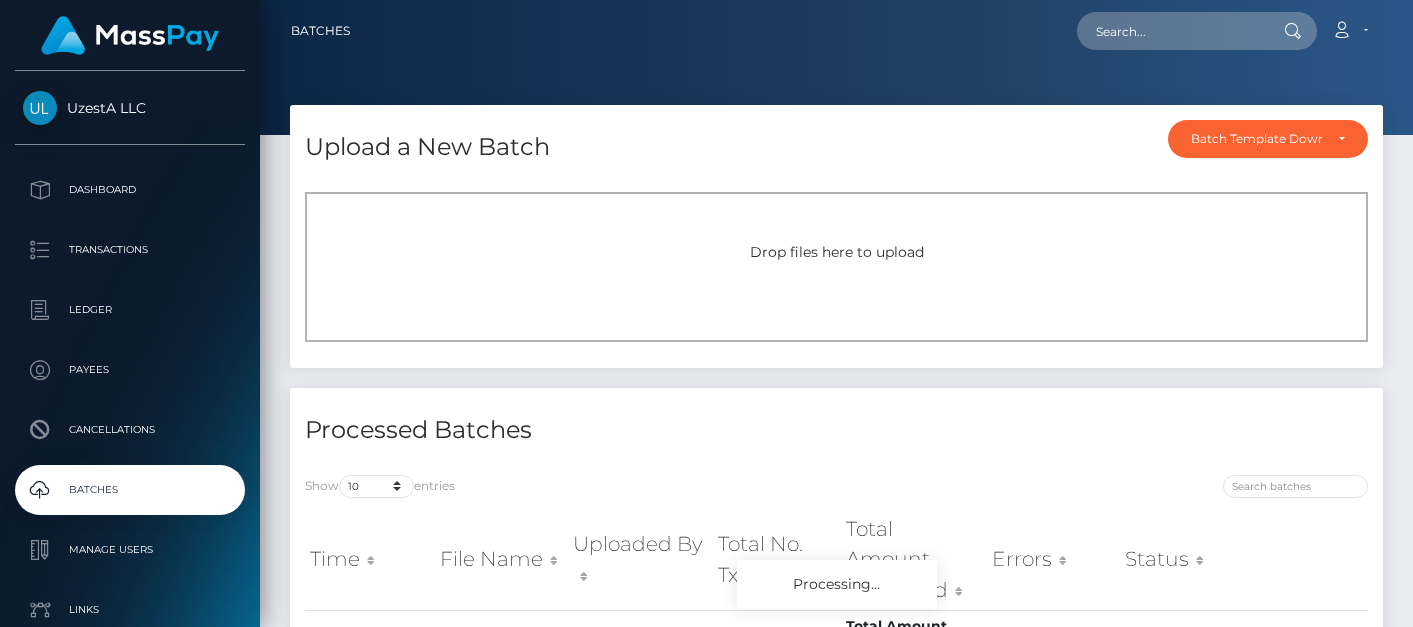 scroll, scrollTop: 0, scrollLeft: 0, axis: both 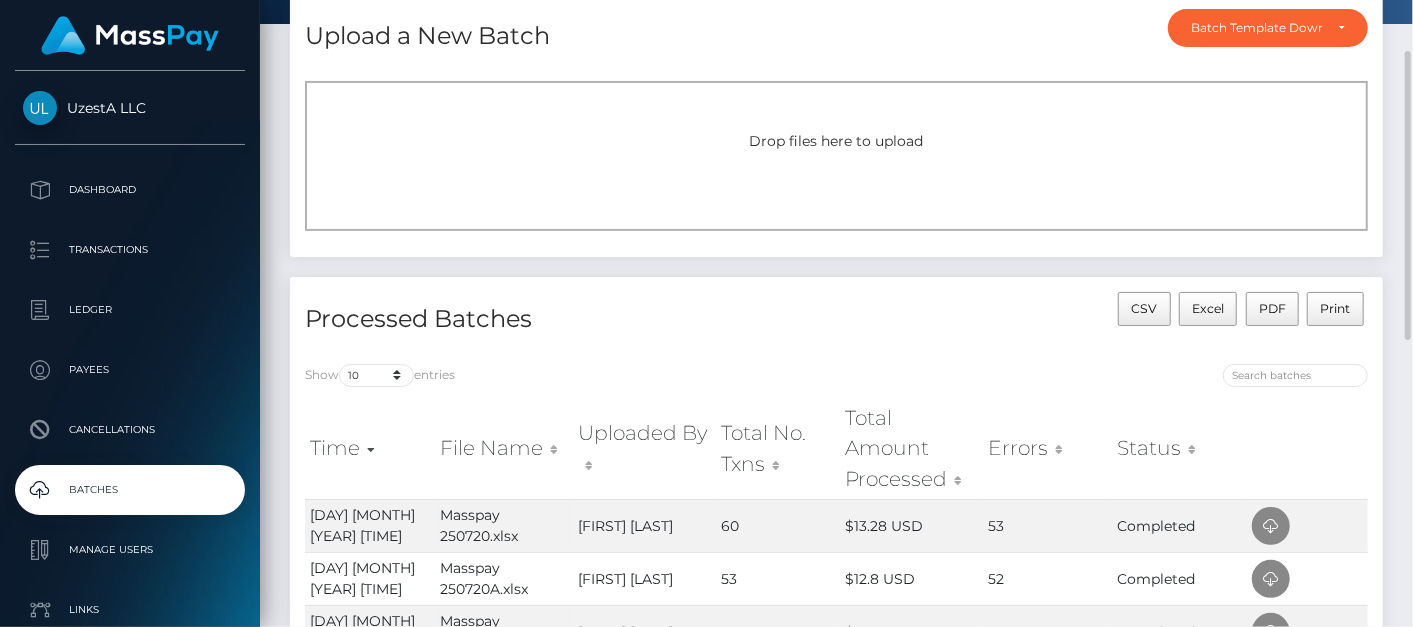 click on "Drop files here to upload" at bounding box center [837, 141] 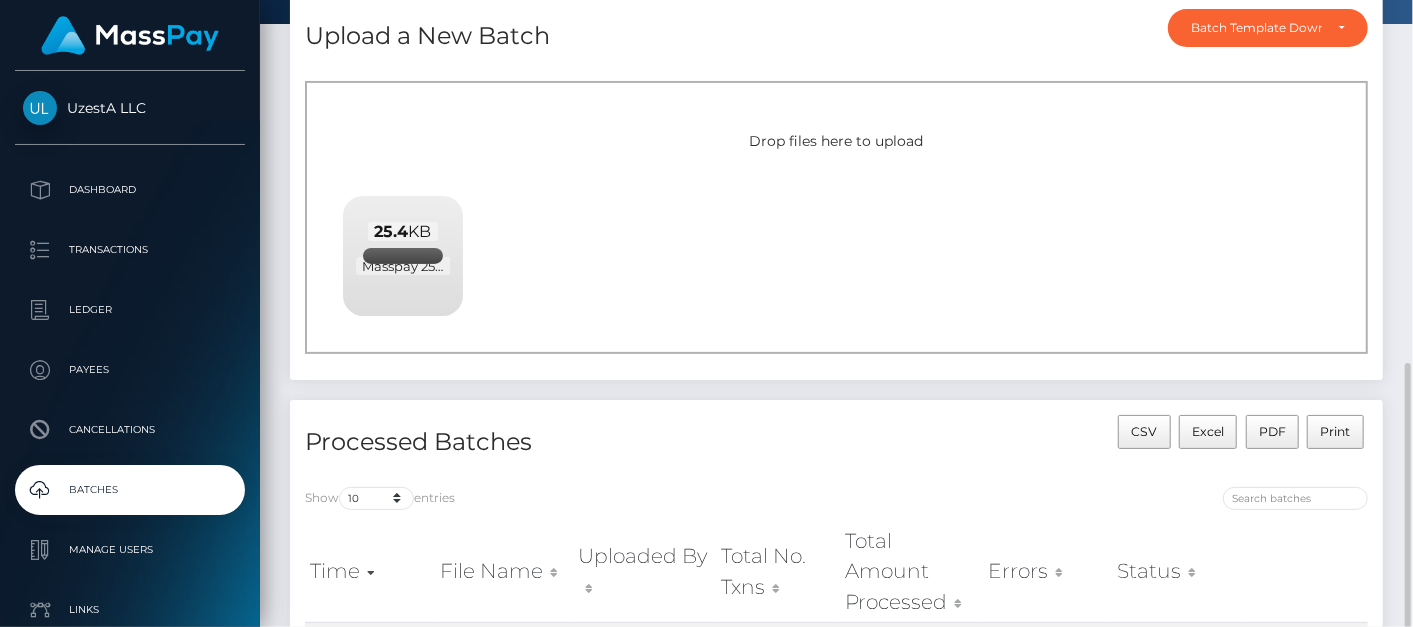 scroll, scrollTop: 333, scrollLeft: 0, axis: vertical 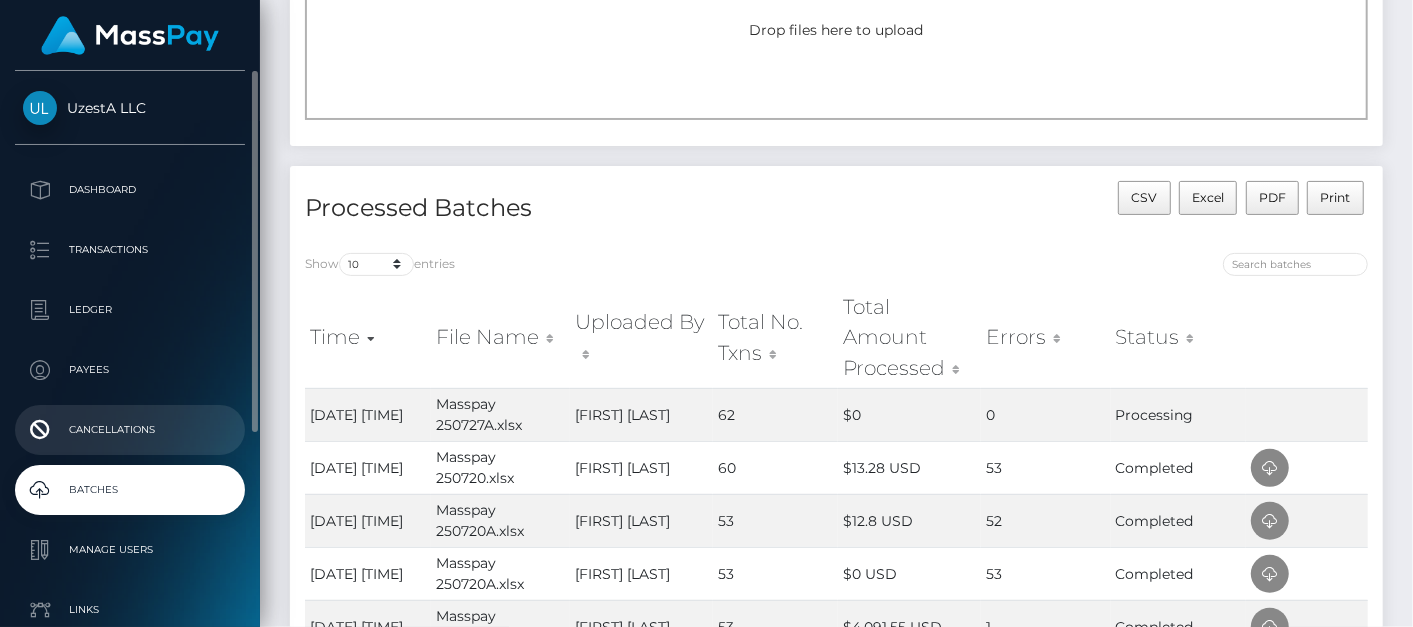 click on "Cancellations" at bounding box center (130, 430) 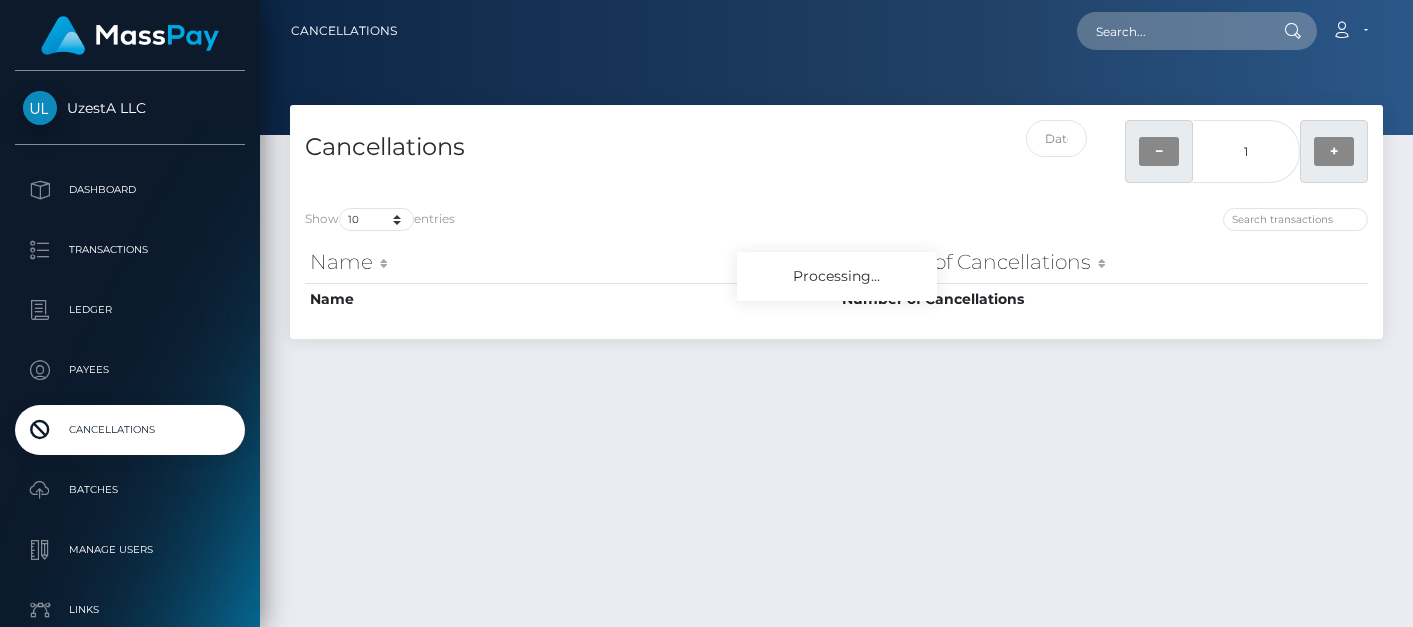 scroll, scrollTop: 0, scrollLeft: 0, axis: both 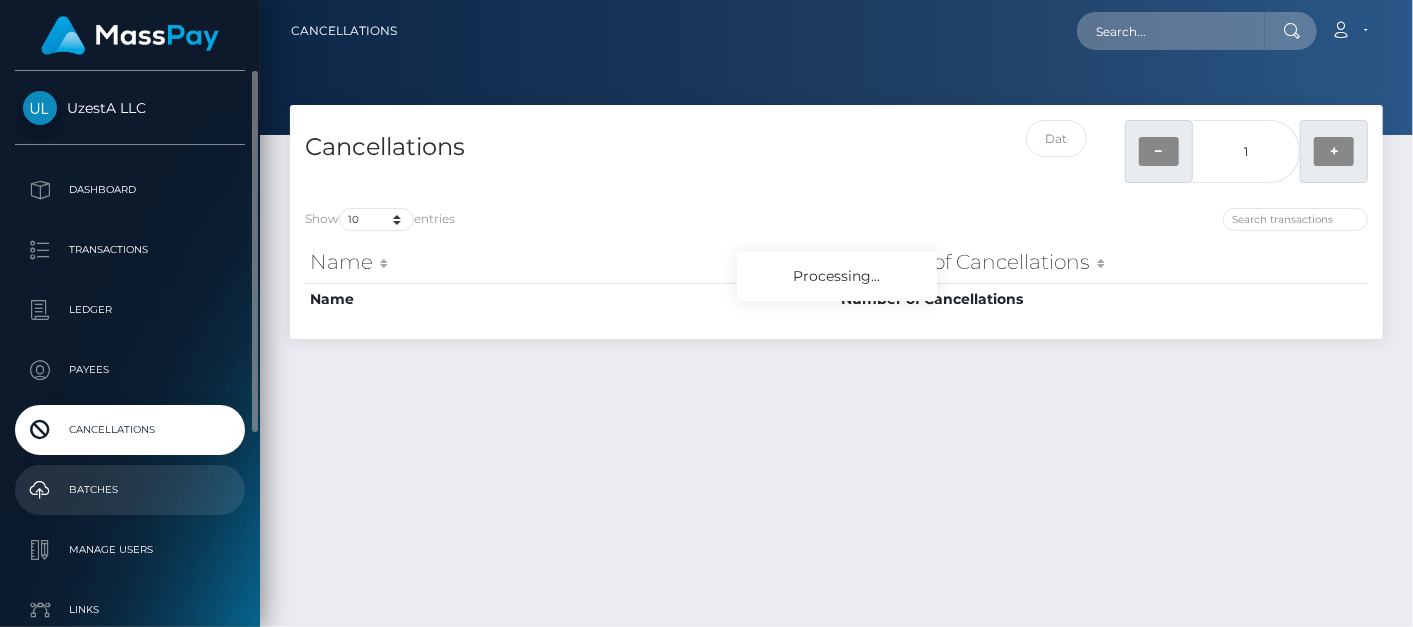 click on "Batches" at bounding box center (130, 490) 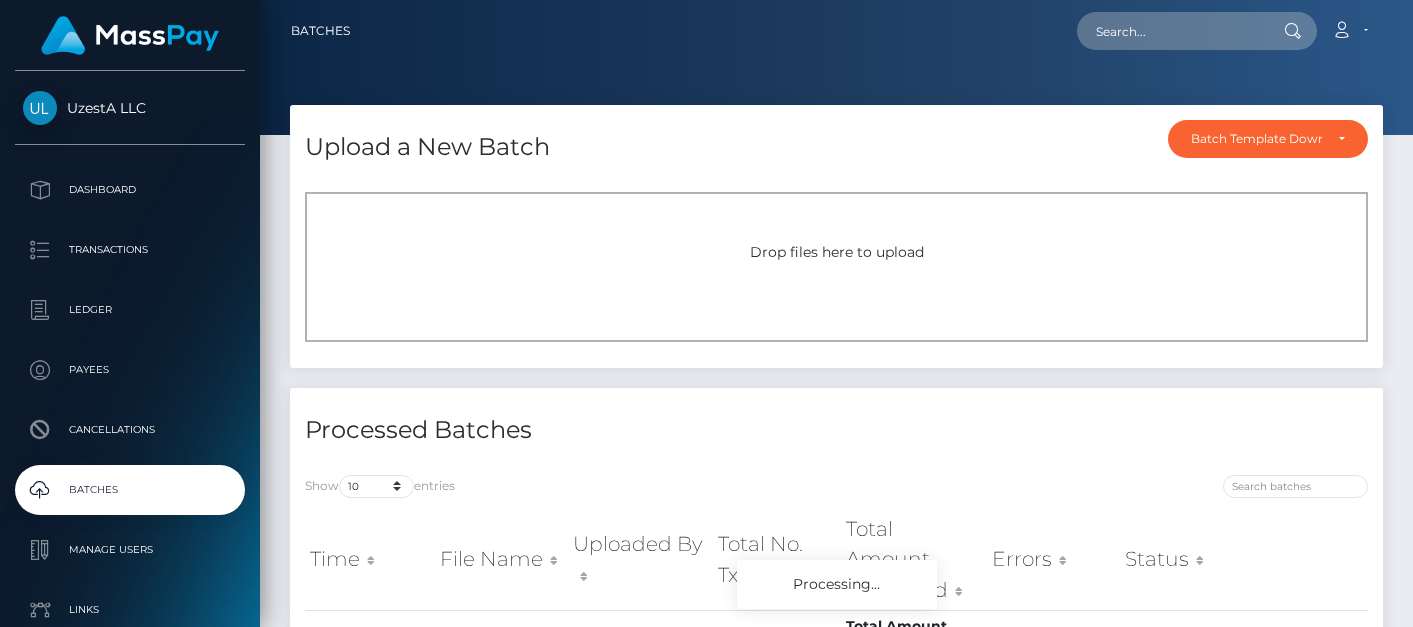scroll, scrollTop: 0, scrollLeft: 0, axis: both 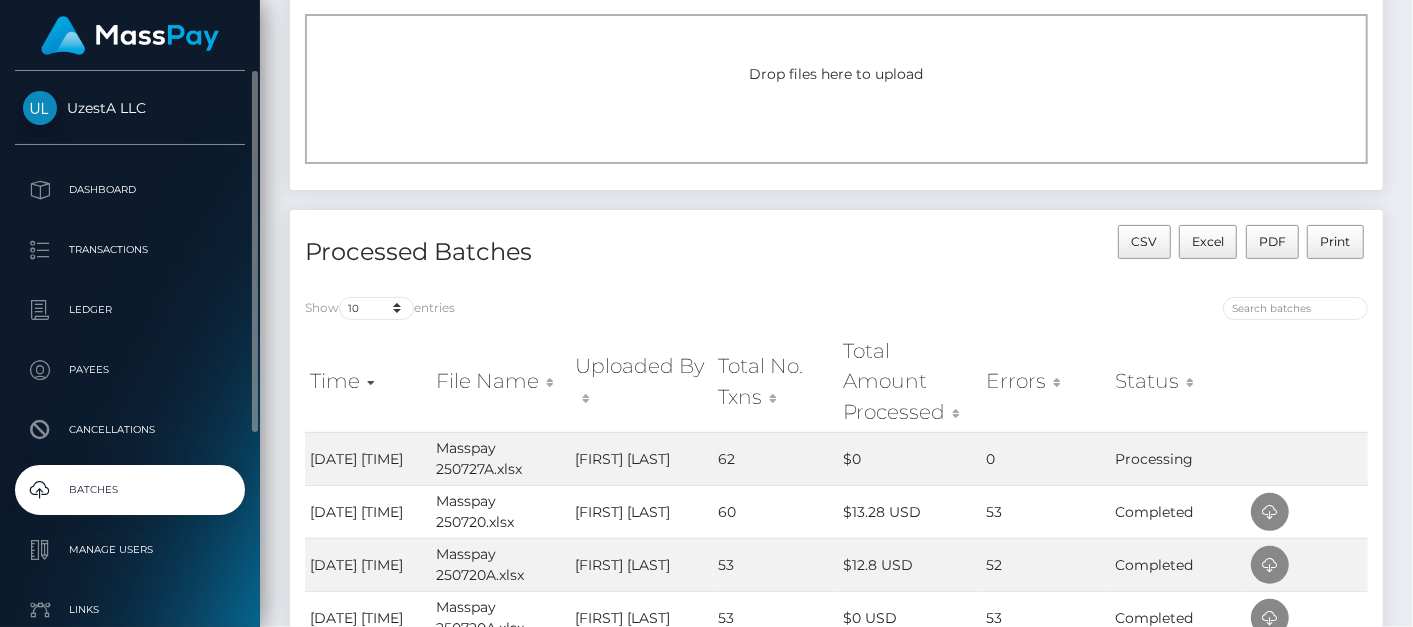 click on "UzestA LLC
Dashboard
Transactions
Ledger
Payees
Cancellations
Batches Links" at bounding box center [130, 347] 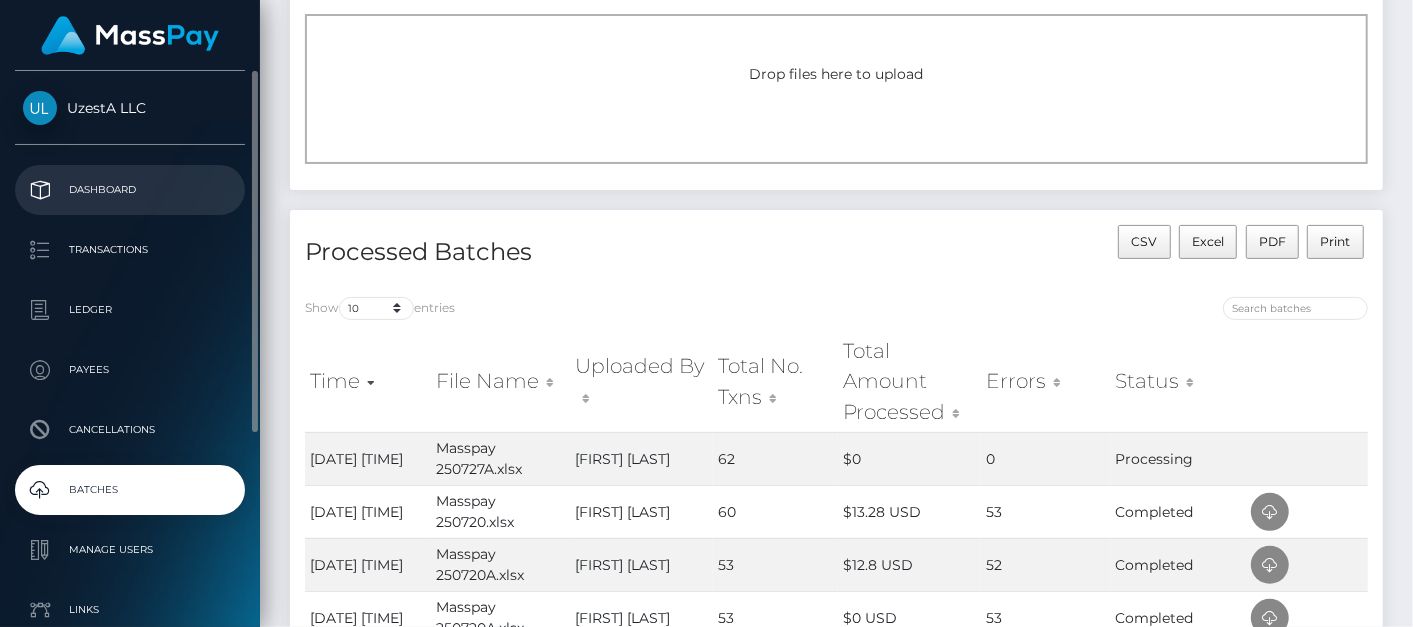 click on "Dashboard" at bounding box center [130, 190] 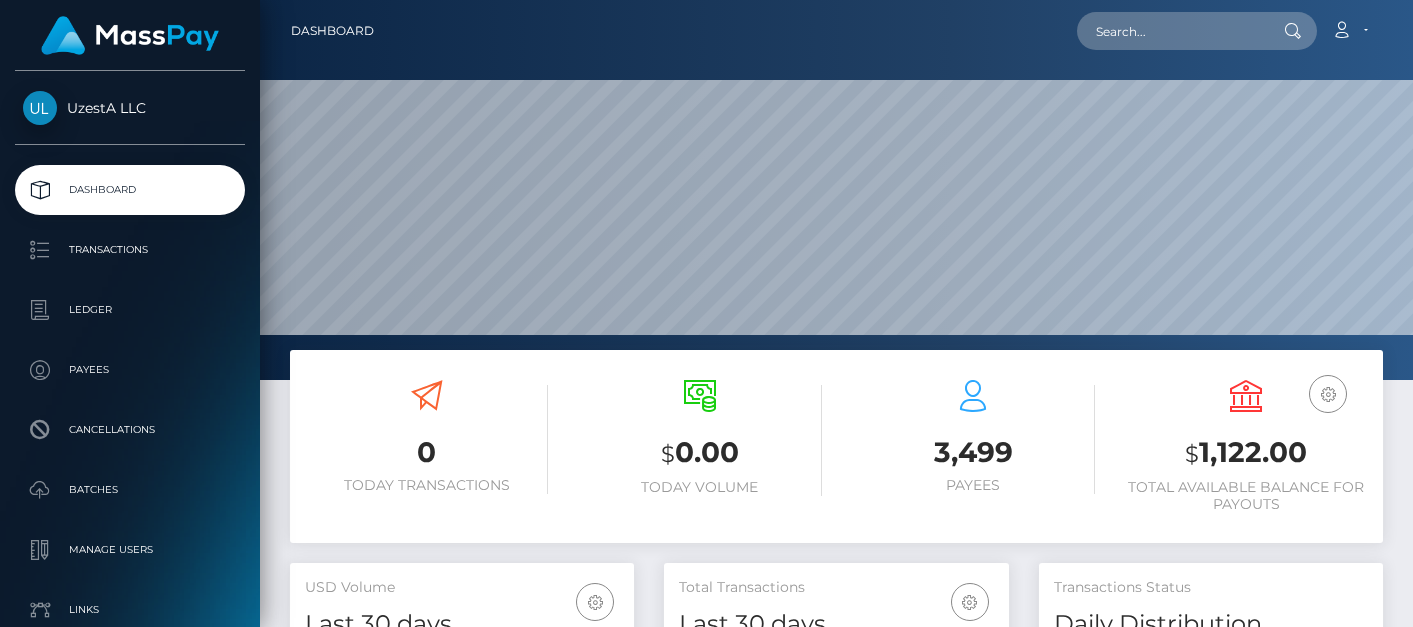 scroll, scrollTop: 0, scrollLeft: 0, axis: both 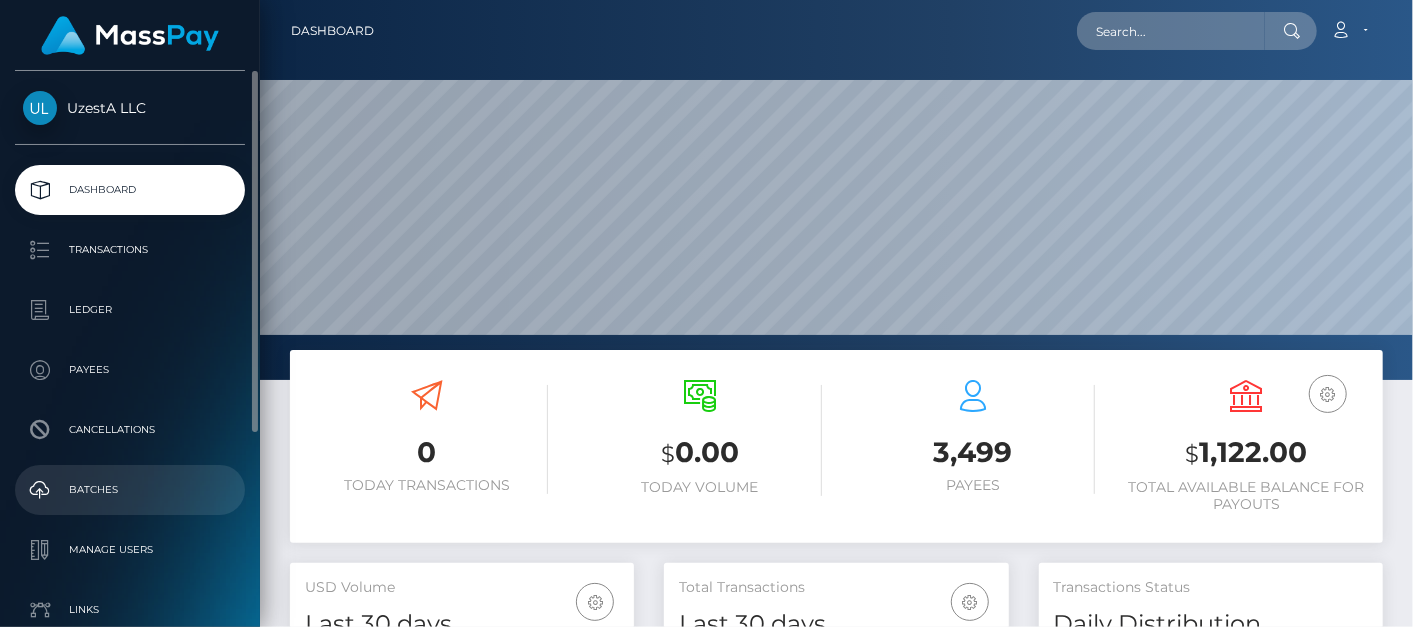 click on "Batches" at bounding box center (130, 490) 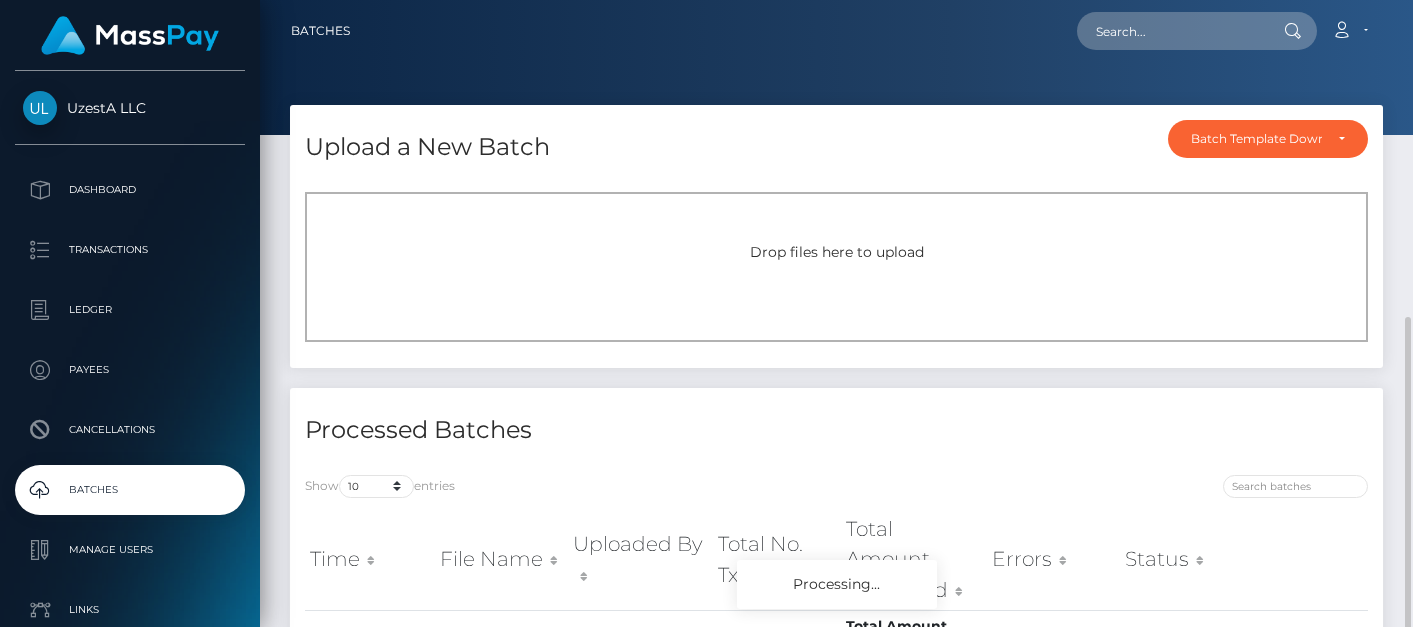 scroll, scrollTop: 0, scrollLeft: 0, axis: both 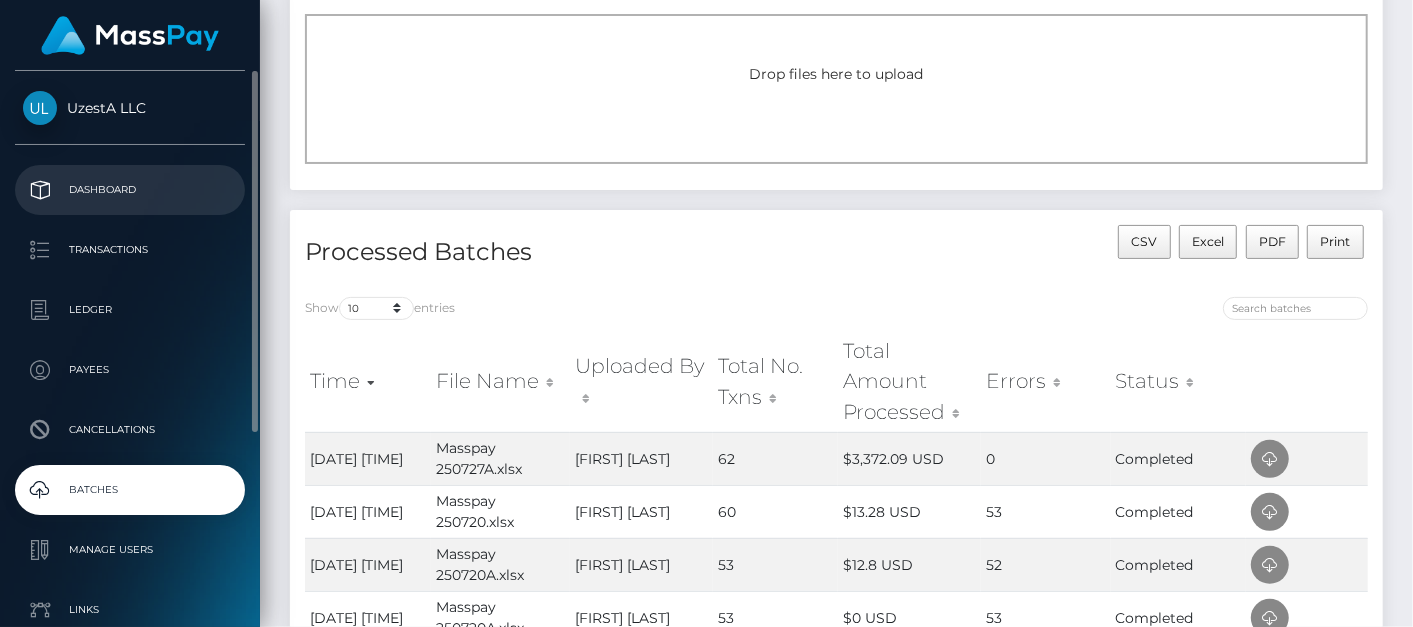 click on "Dashboard" at bounding box center [130, 190] 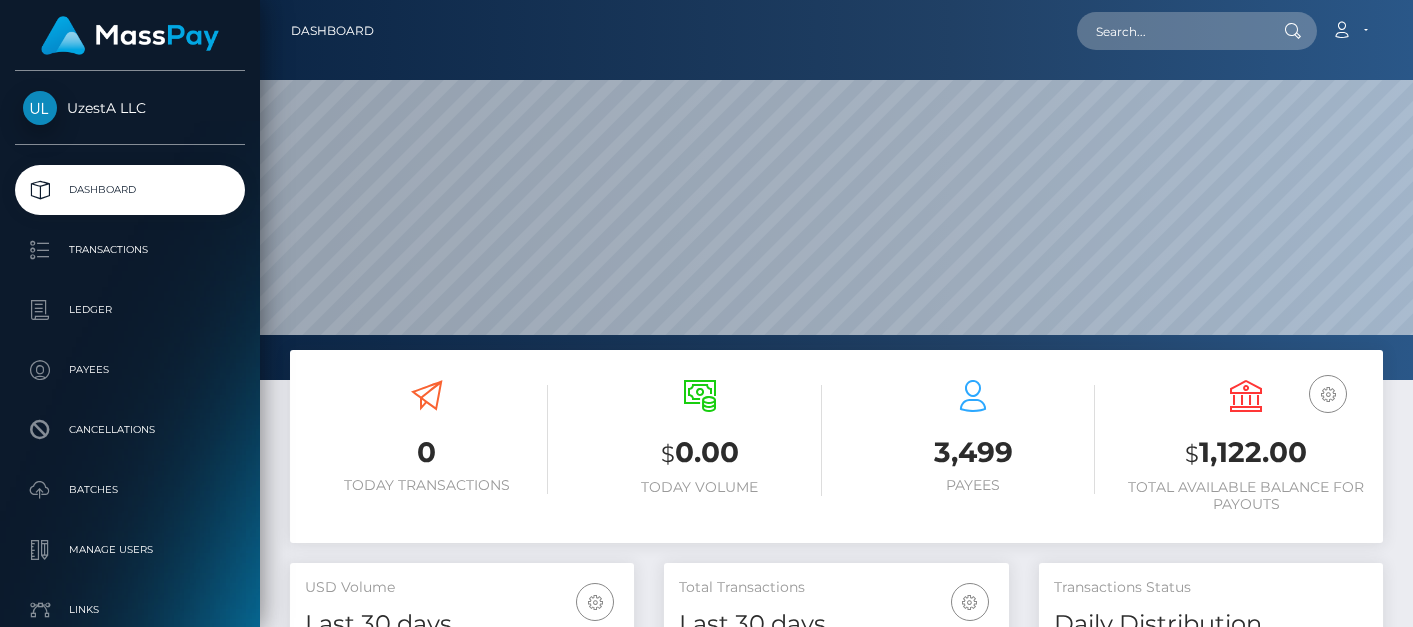 scroll, scrollTop: 0, scrollLeft: 0, axis: both 